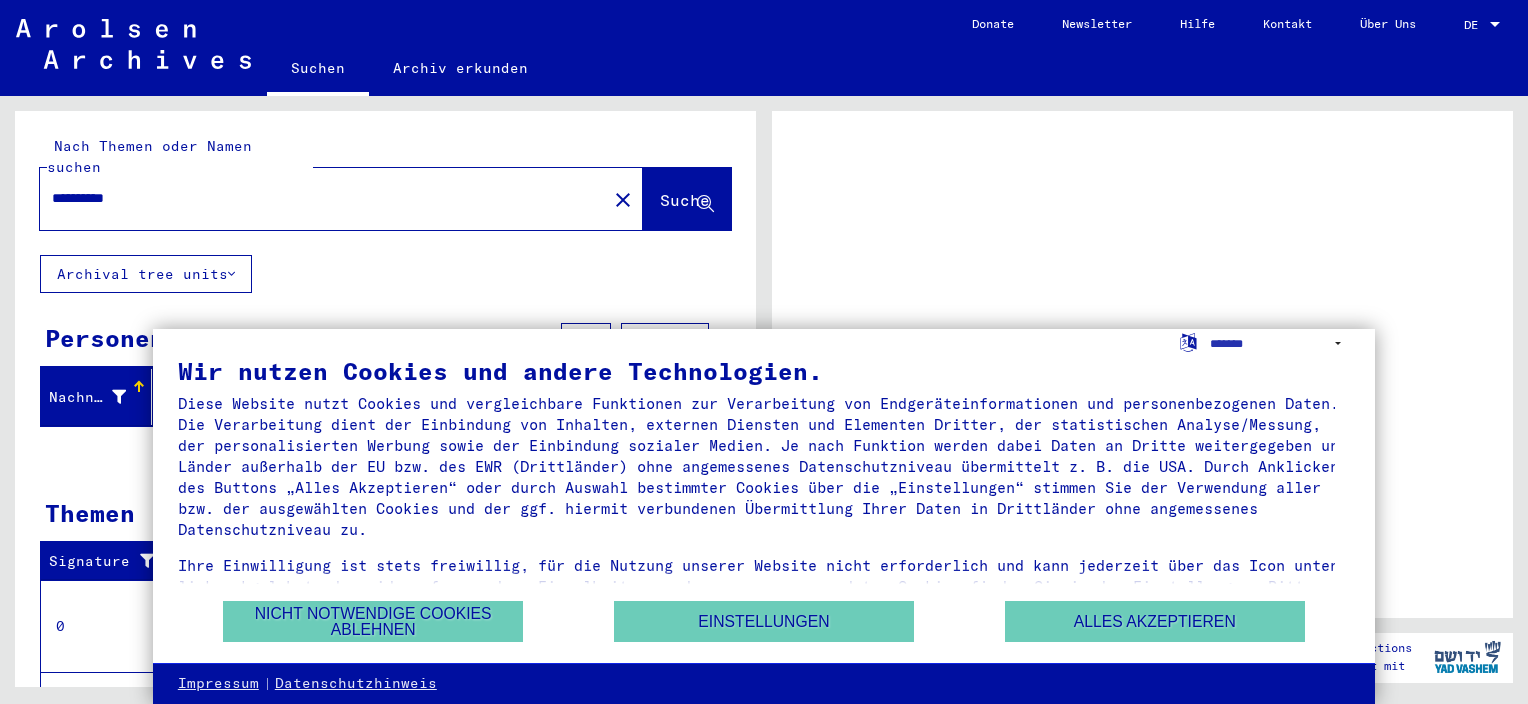 scroll, scrollTop: 0, scrollLeft: 0, axis: both 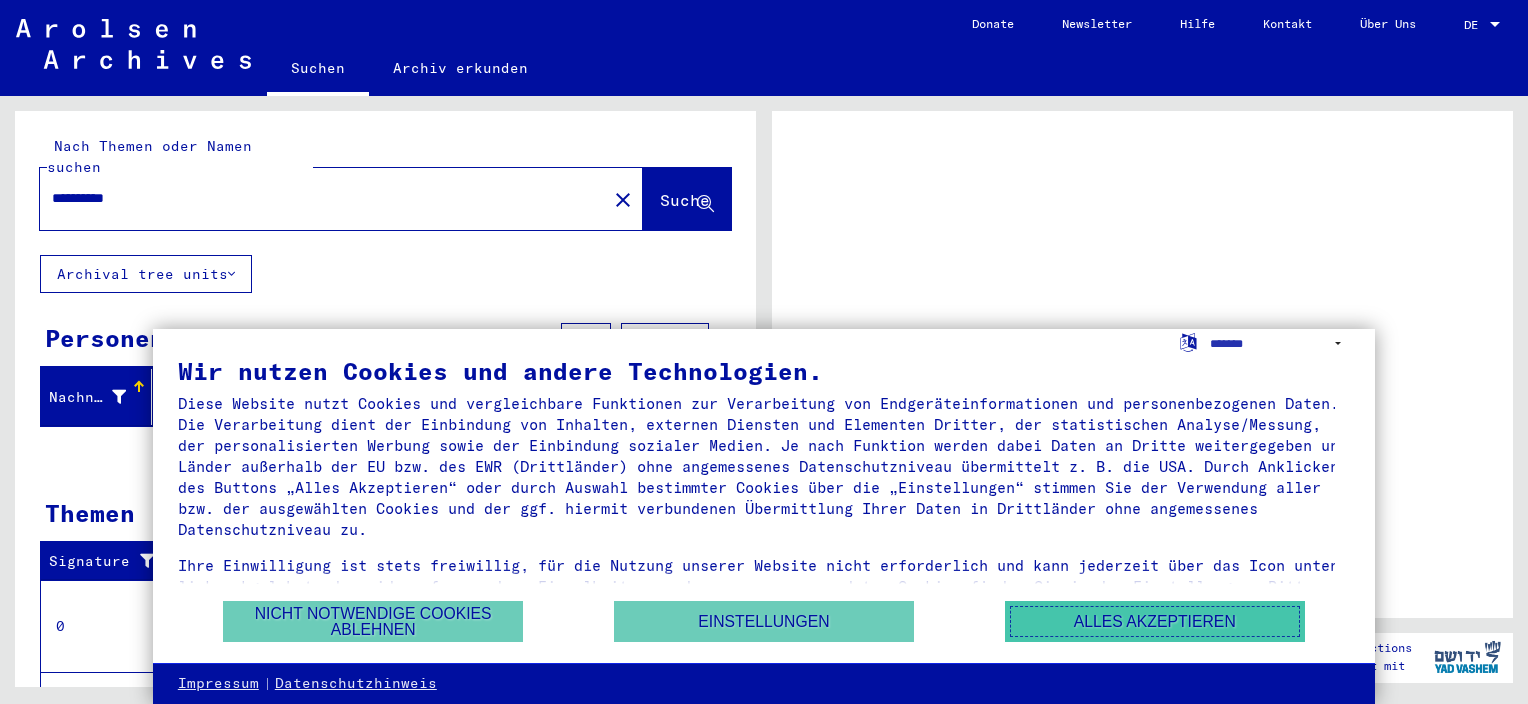 click on "Alles akzeptieren" at bounding box center (1155, 621) 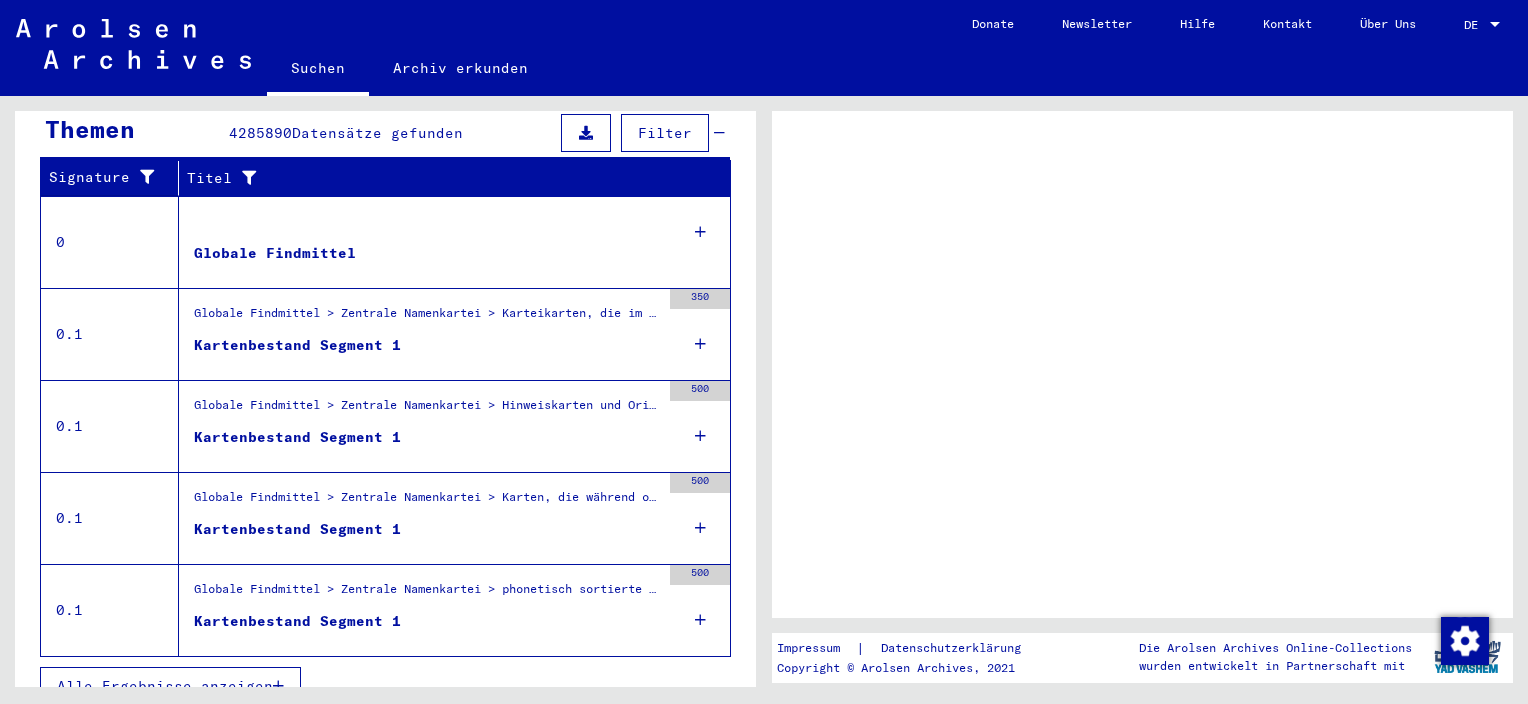scroll, scrollTop: 386, scrollLeft: 0, axis: vertical 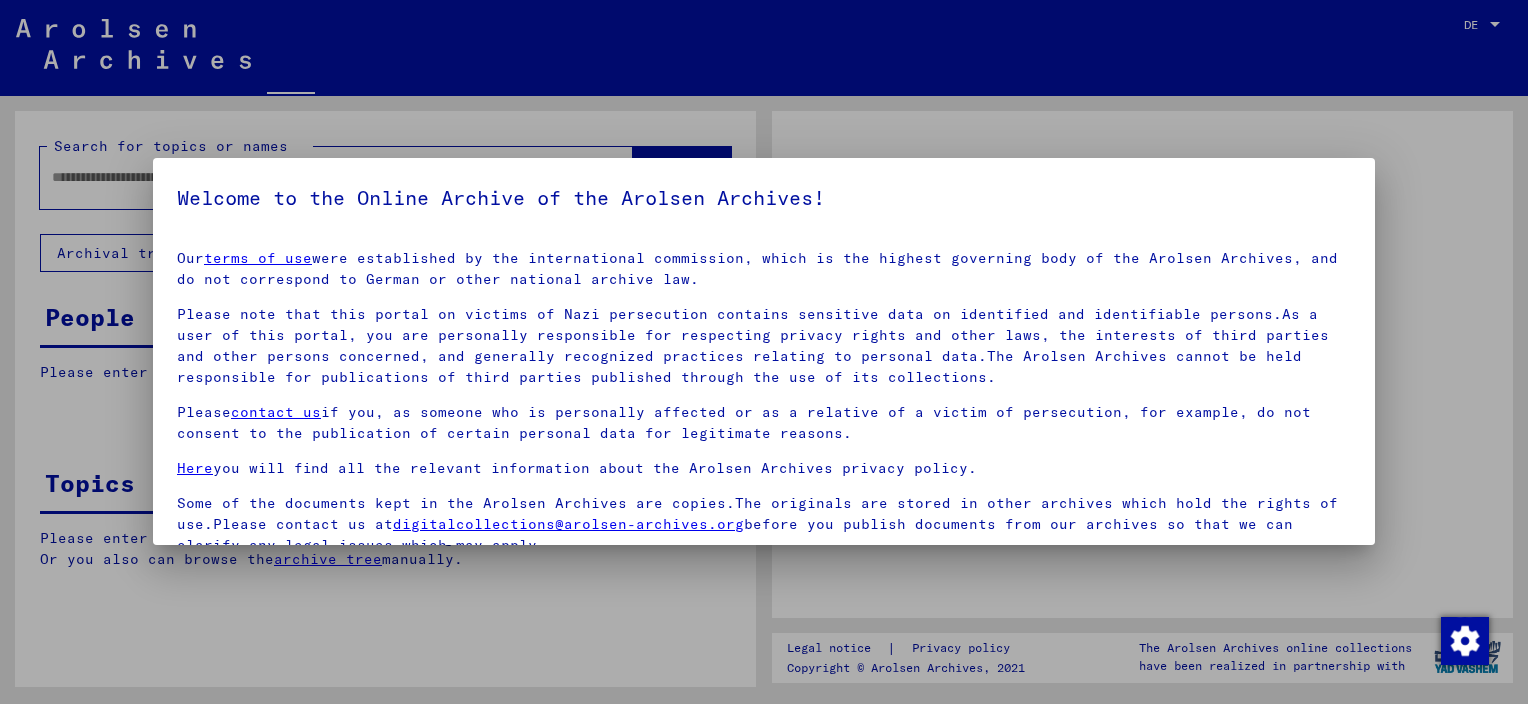 type on "**********" 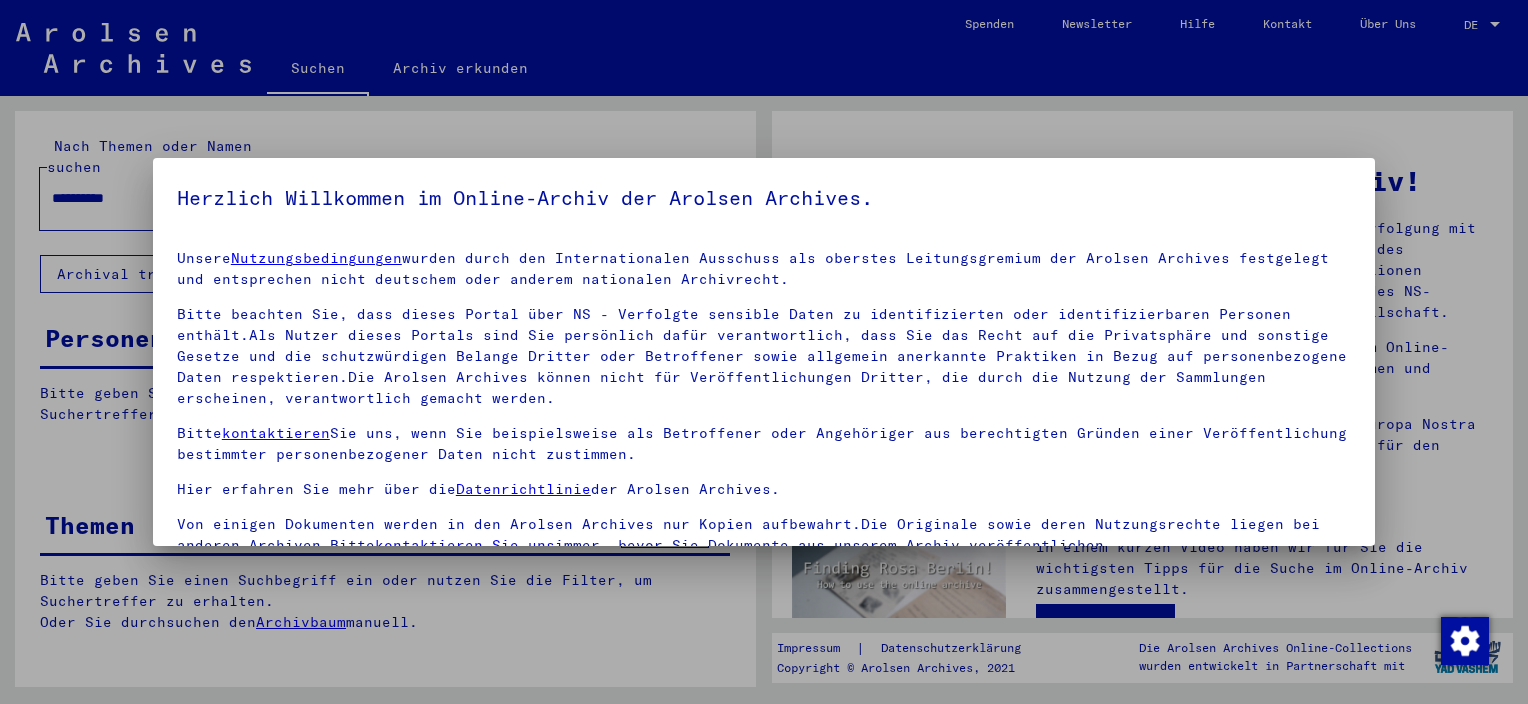 drag, startPoint x: 748, startPoint y: 219, endPoint x: 734, endPoint y: 493, distance: 274.35742 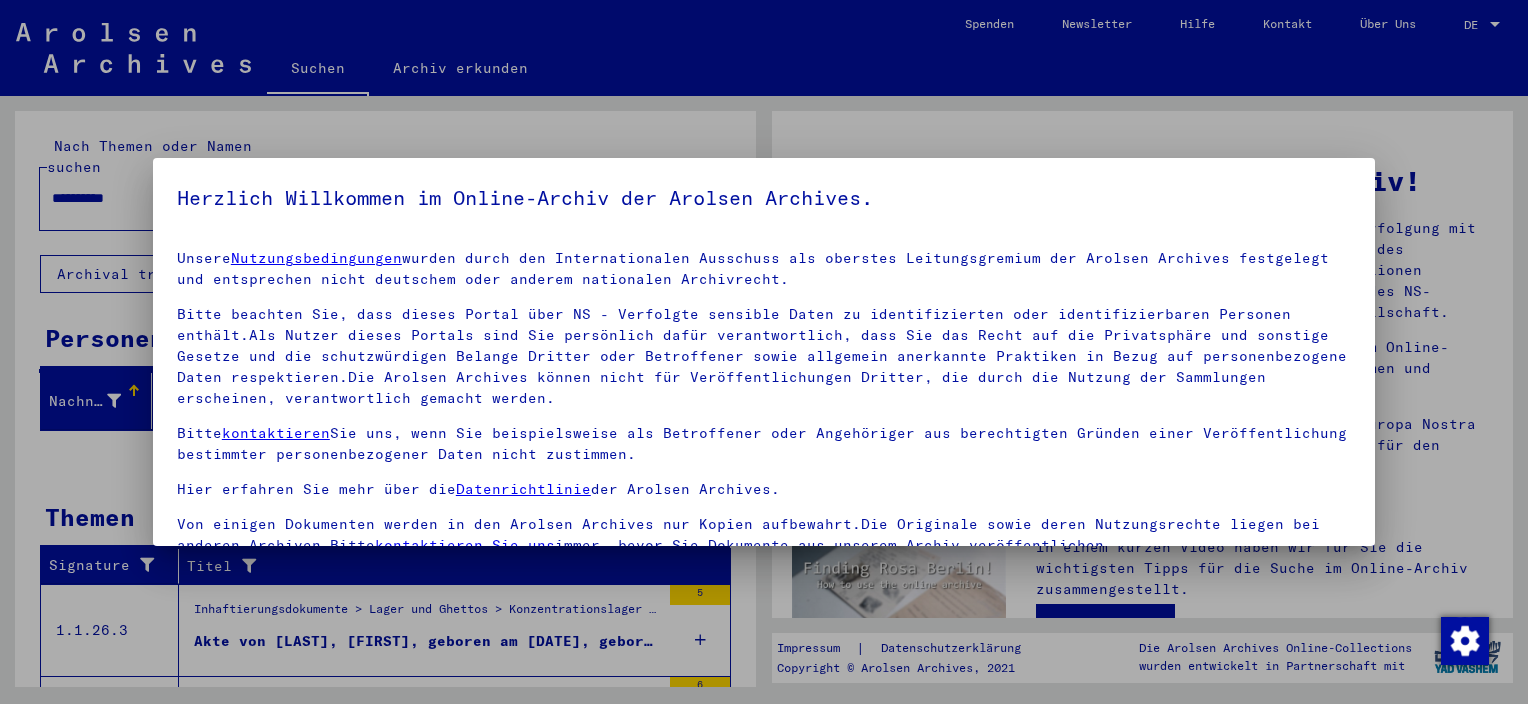 scroll, scrollTop: 170, scrollLeft: 0, axis: vertical 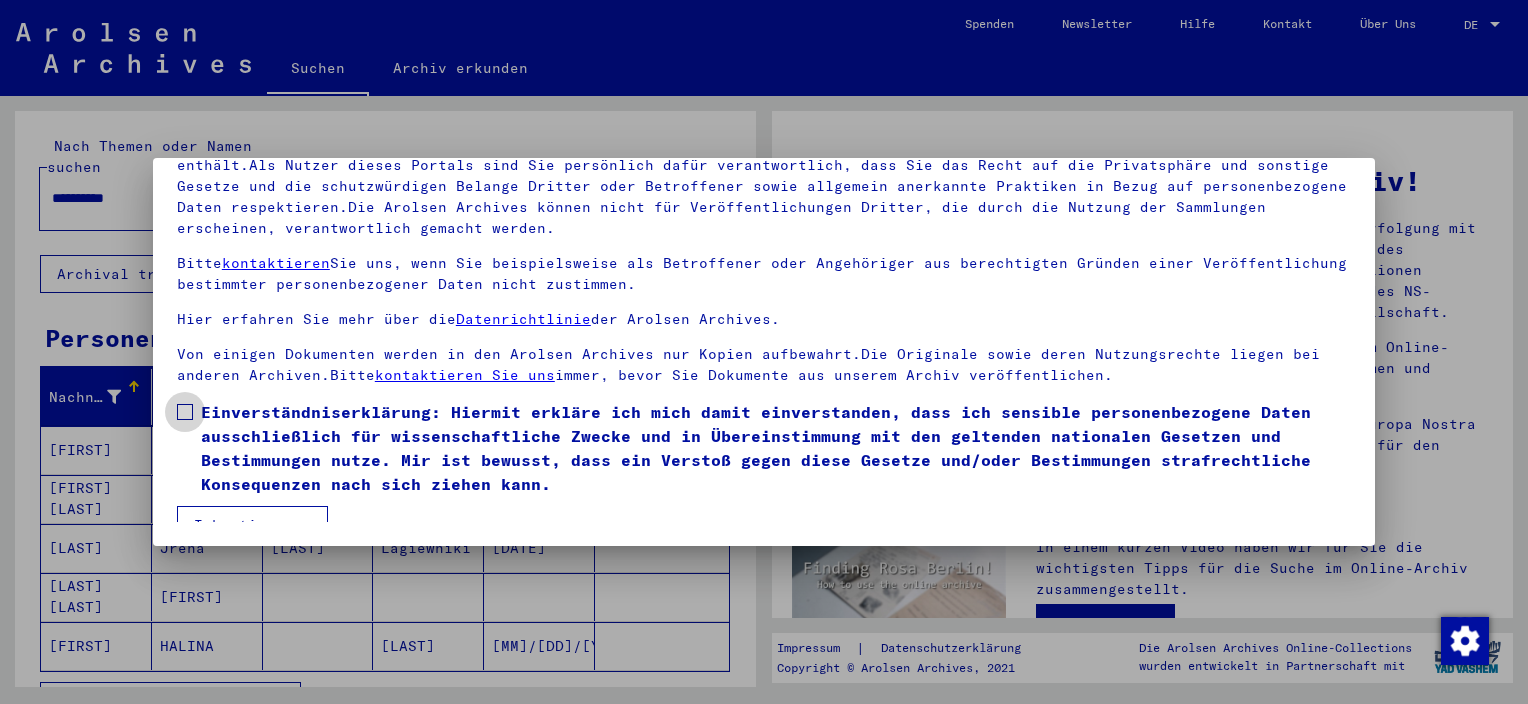 click on "Einverständniserklärung: Hiermit erkläre ich mich damit einverstanden, dass ich sensible personenbezogene Daten ausschließlich für wissenschaftliche Zwecke und in Übereinstimmung mit den geltenden nationalen Gesetzen und Bestimmungen nutze. Mir ist bewusst, dass ein Verstoß gegen diese Gesetze und/oder Bestimmungen strafrechtliche Konsequenzen nach sich ziehen kann." at bounding box center [764, 448] 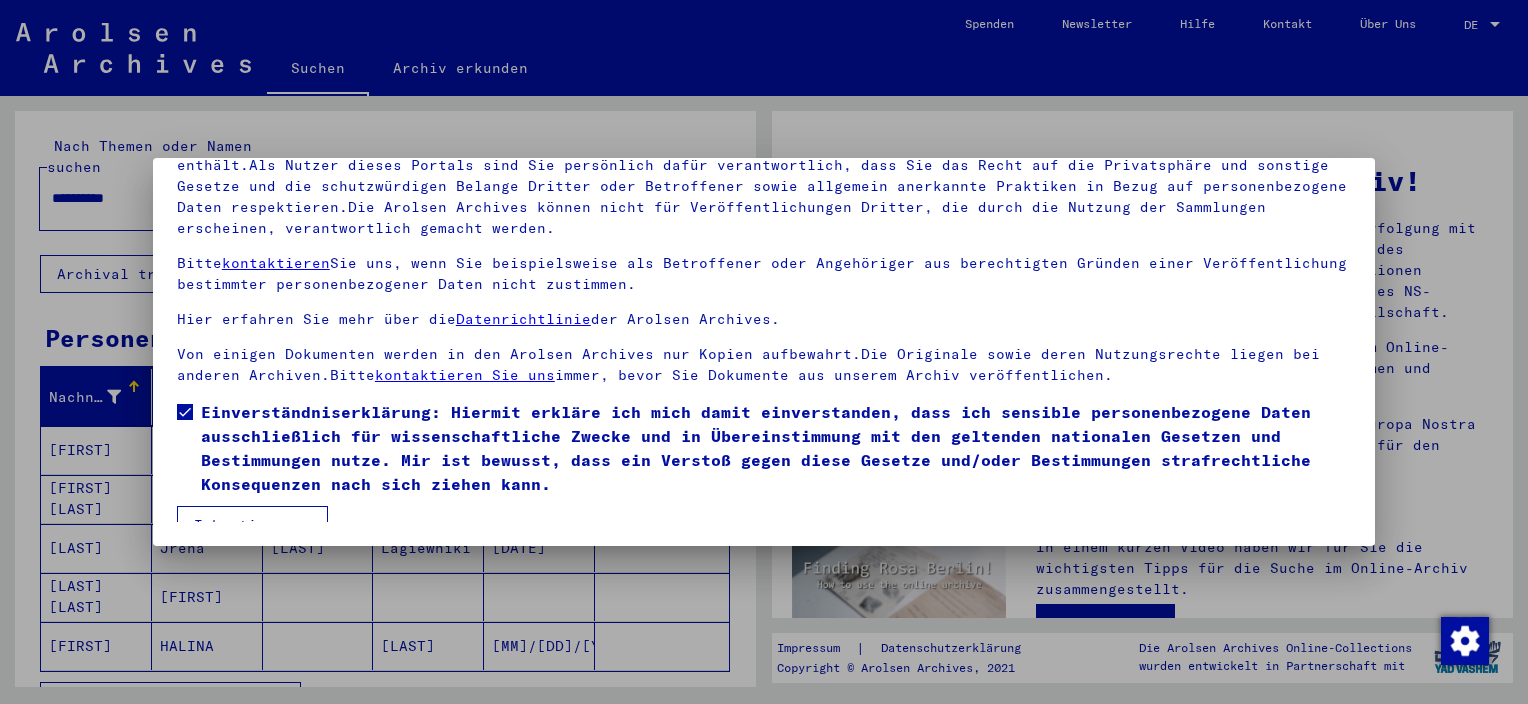 click on "Ich stimme zu" at bounding box center (252, 525) 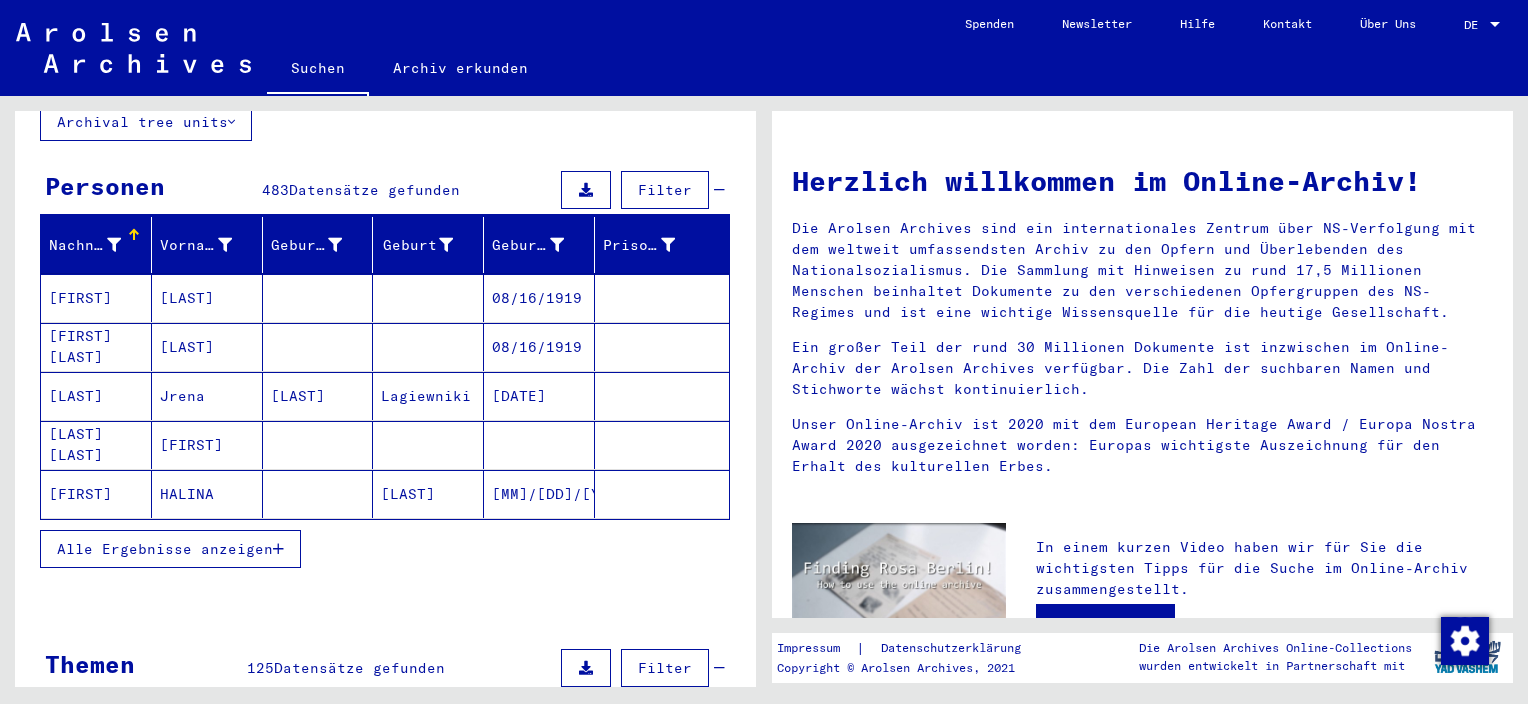 scroll, scrollTop: 146, scrollLeft: 0, axis: vertical 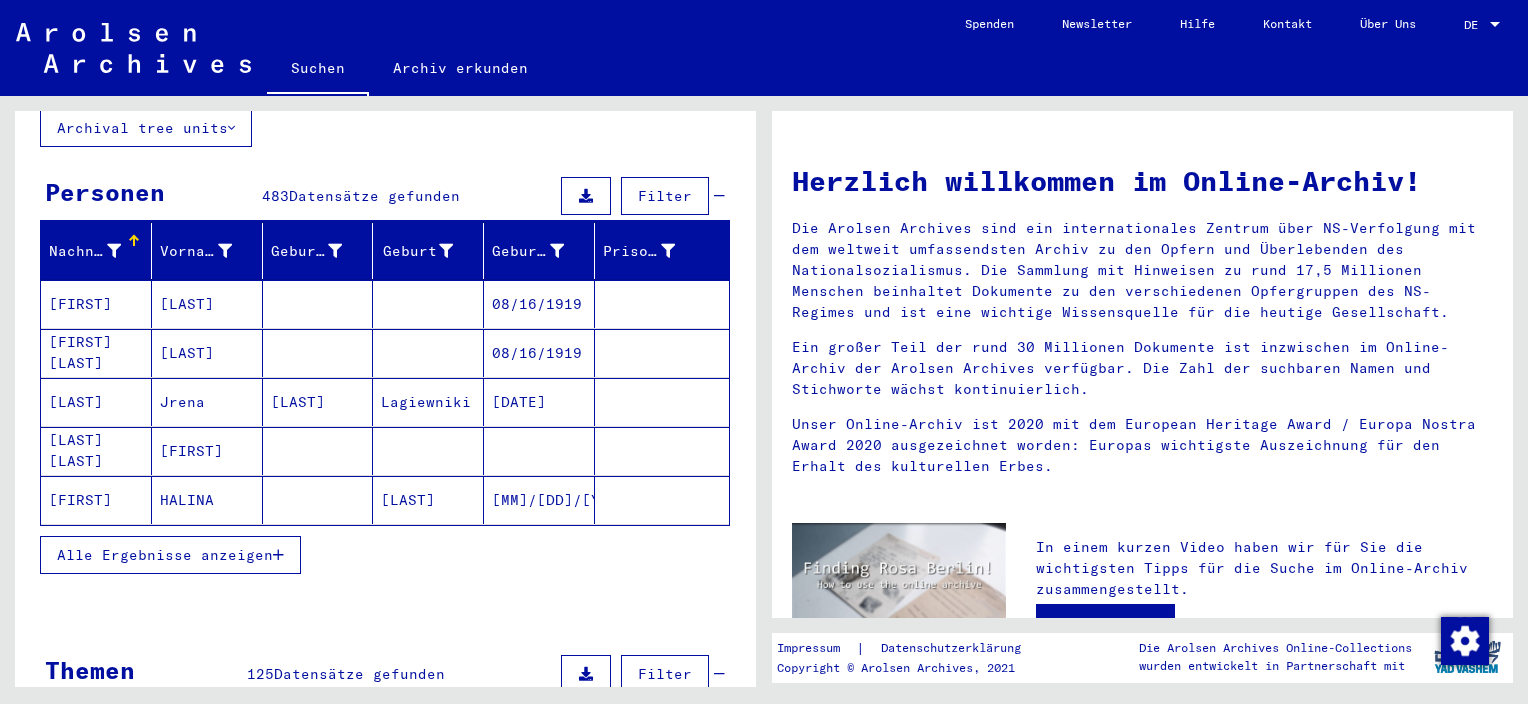 click on "Alle Ergebnisse anzeigen" at bounding box center [165, 555] 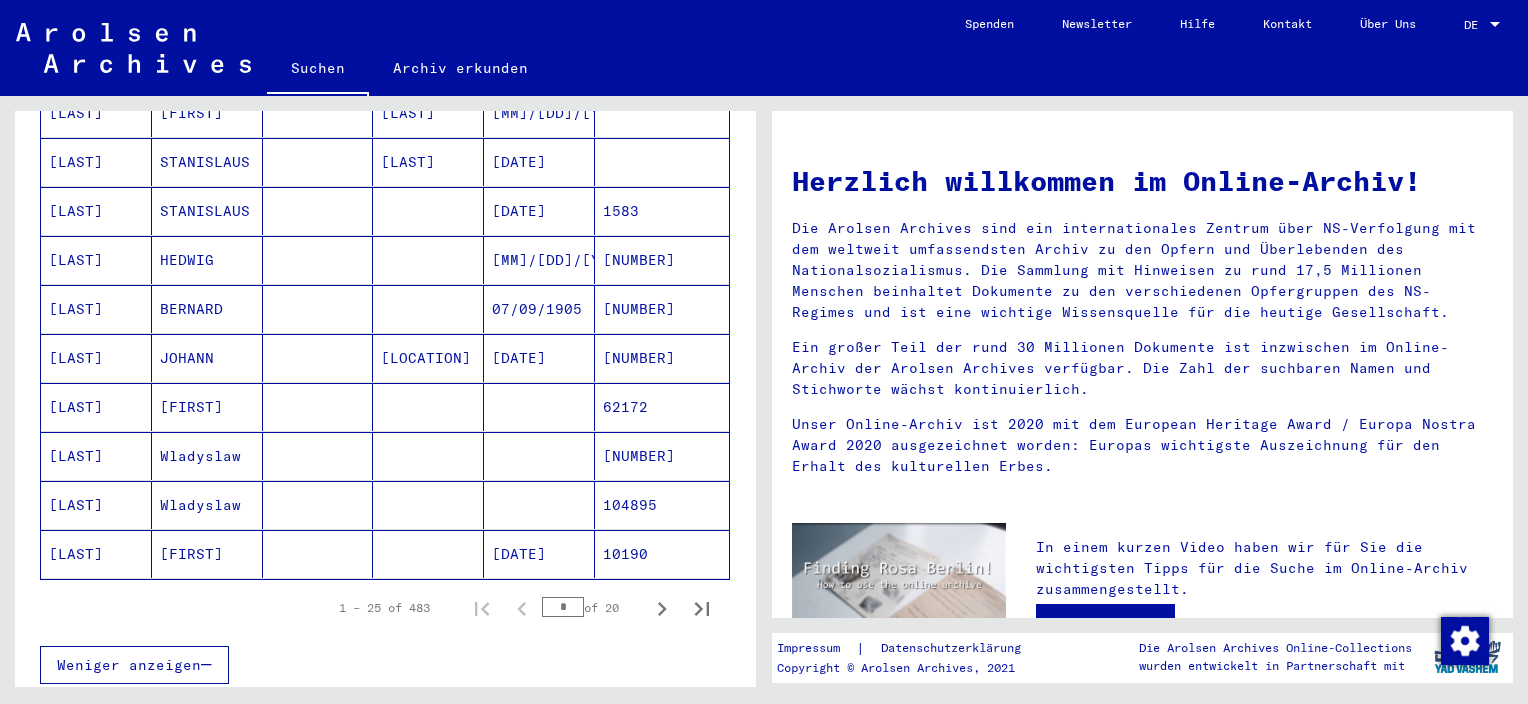 scroll, scrollTop: 1083, scrollLeft: 0, axis: vertical 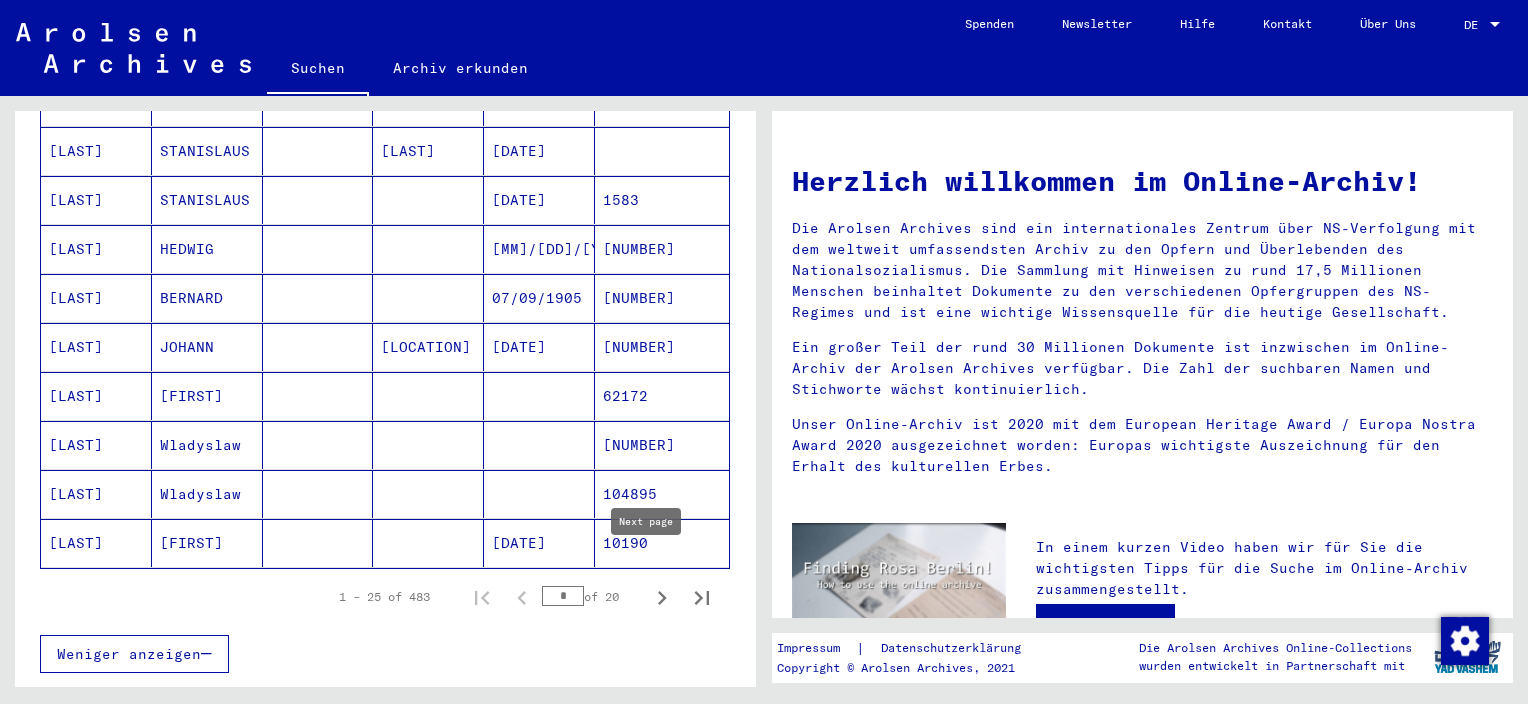 click 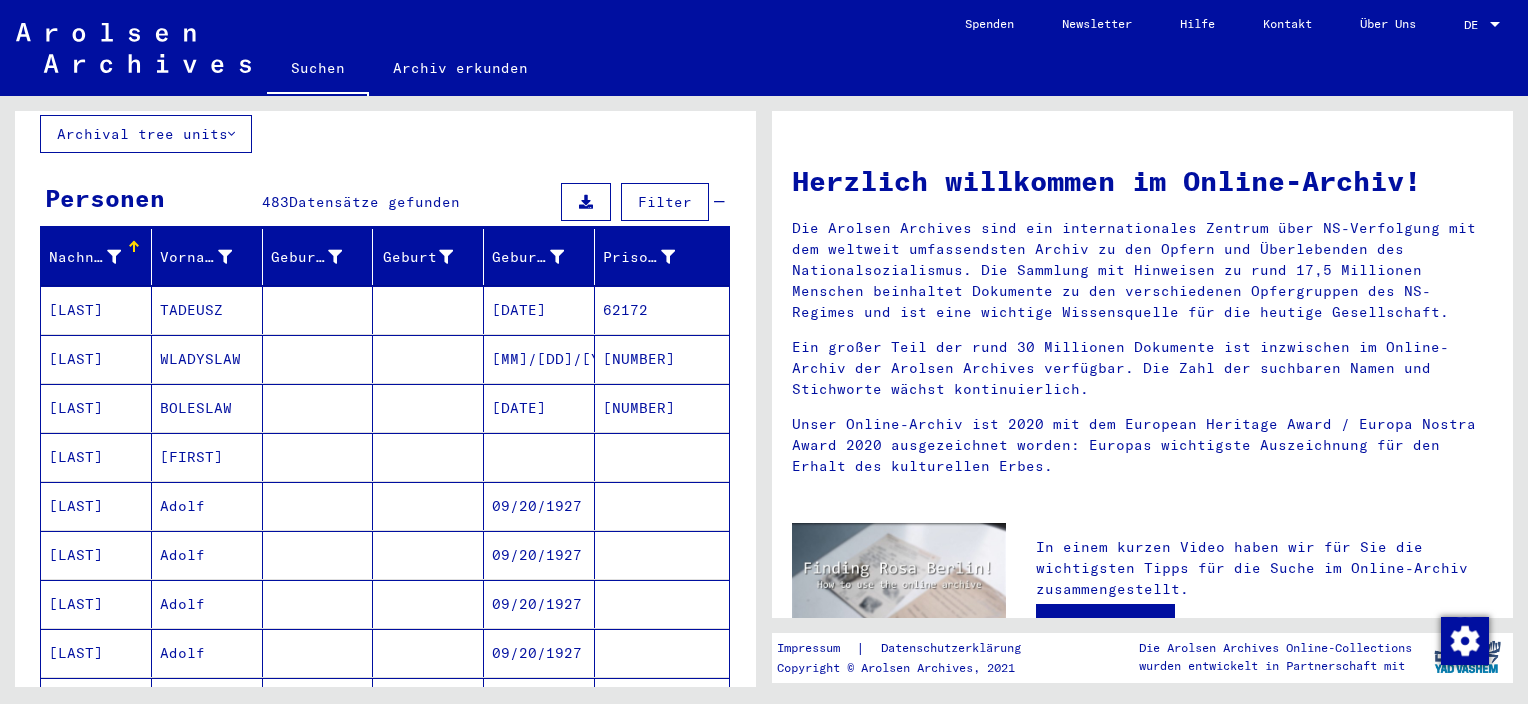 scroll, scrollTop: 136, scrollLeft: 0, axis: vertical 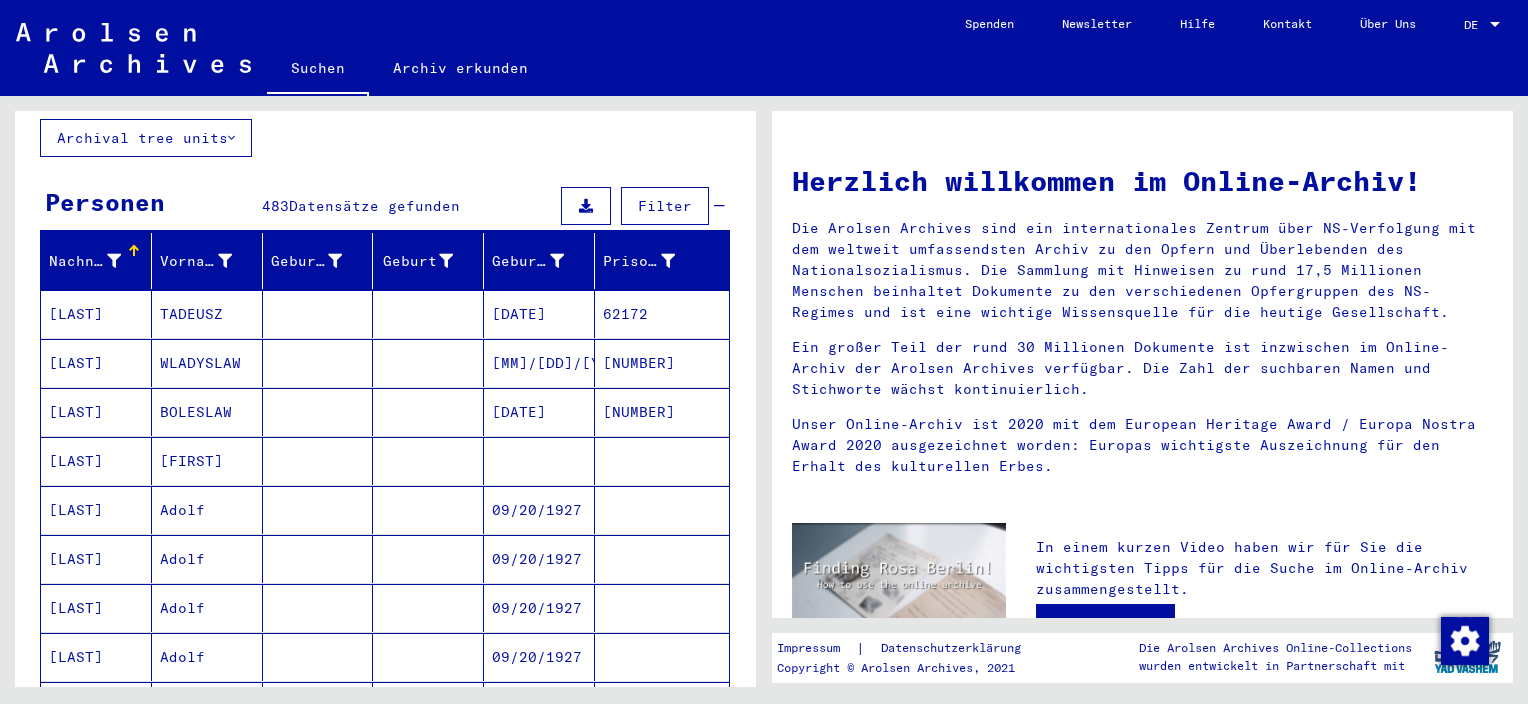 click on "[NUMBER]" at bounding box center (662, 412) 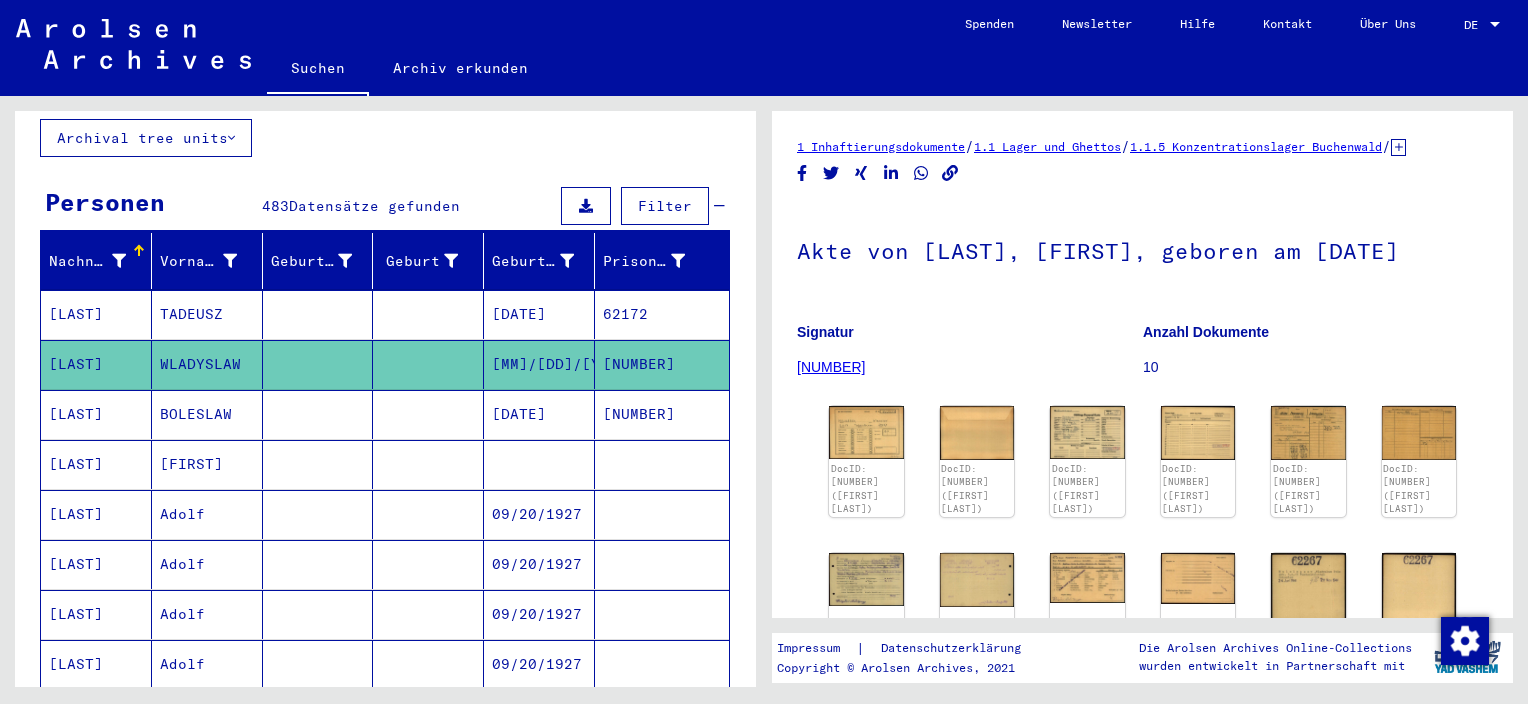 scroll, scrollTop: 0, scrollLeft: 0, axis: both 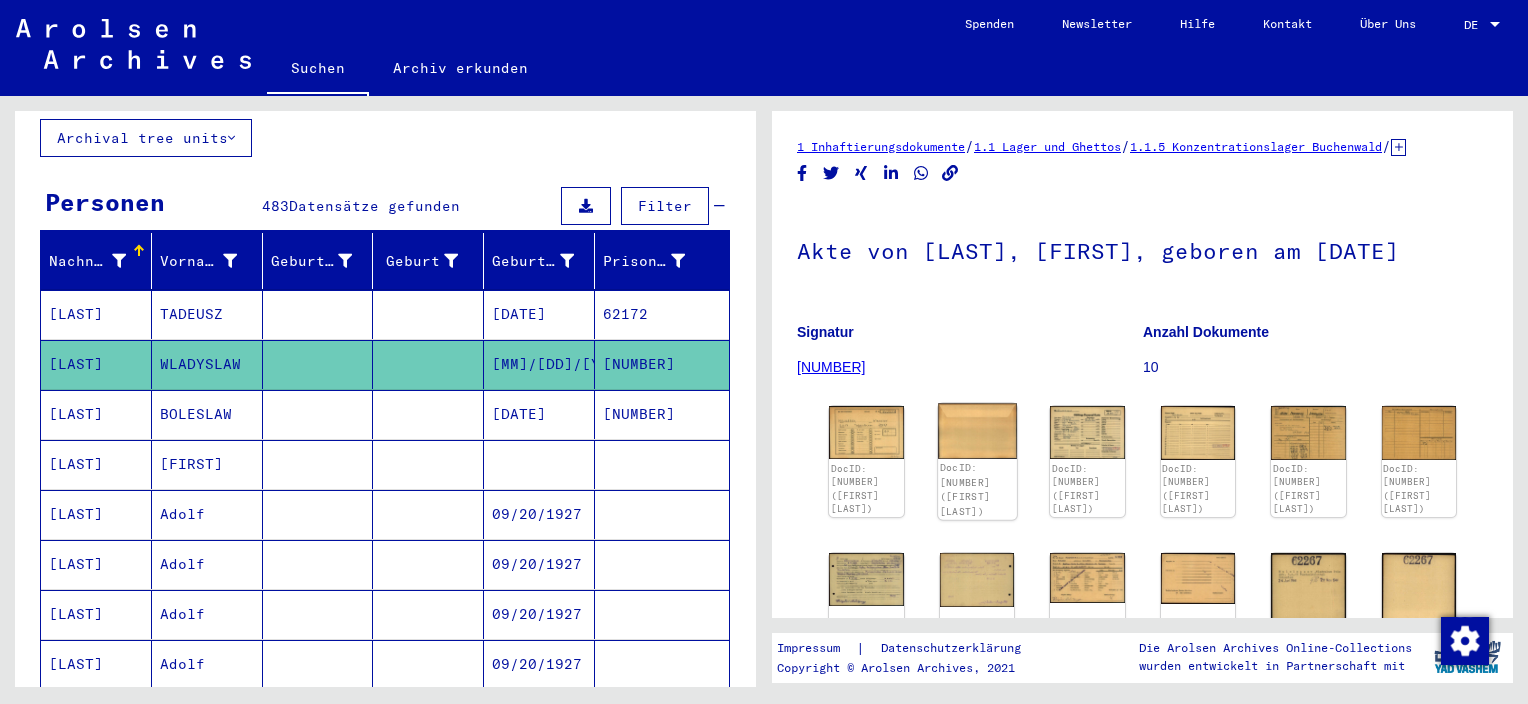click on "DocID: [NUMBER] ([FIRST] [LAST])" 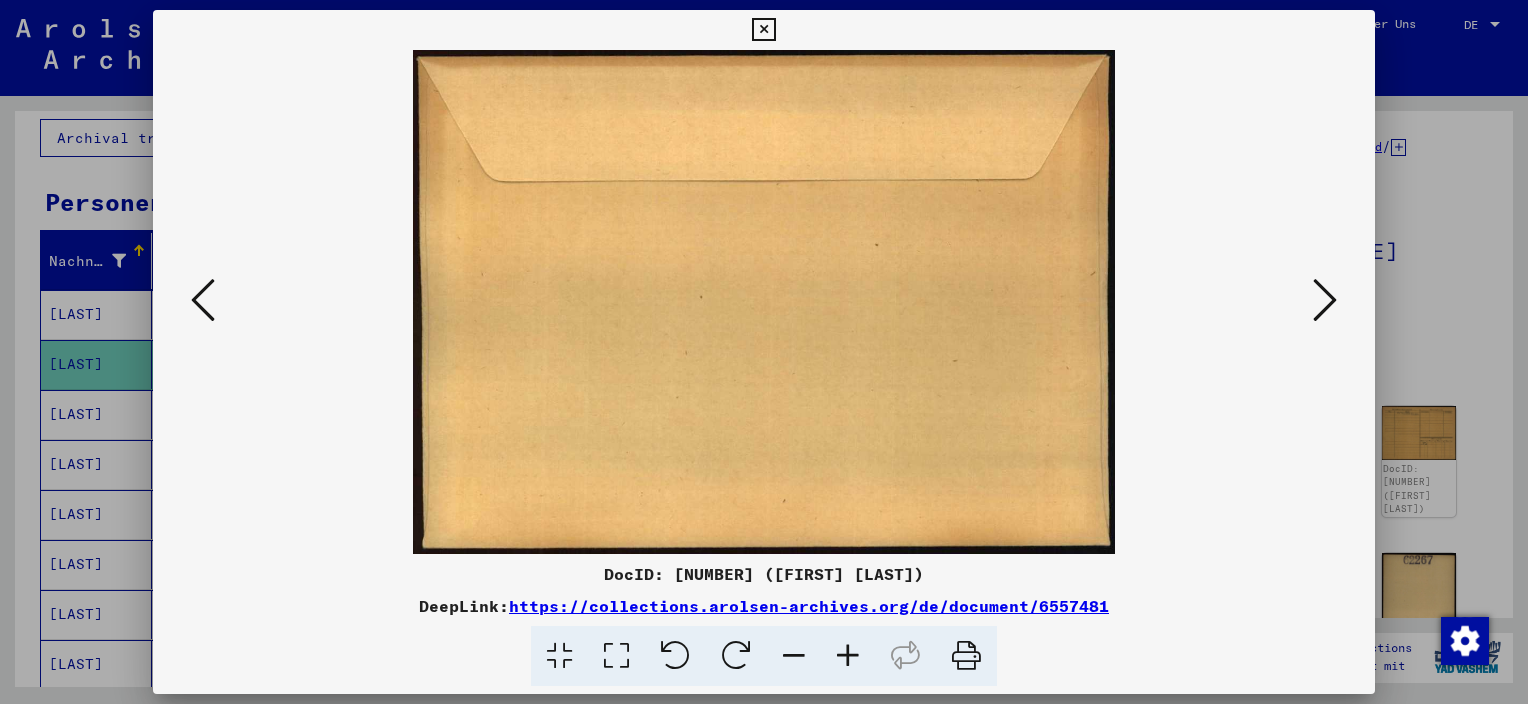 click at bounding box center [764, 352] 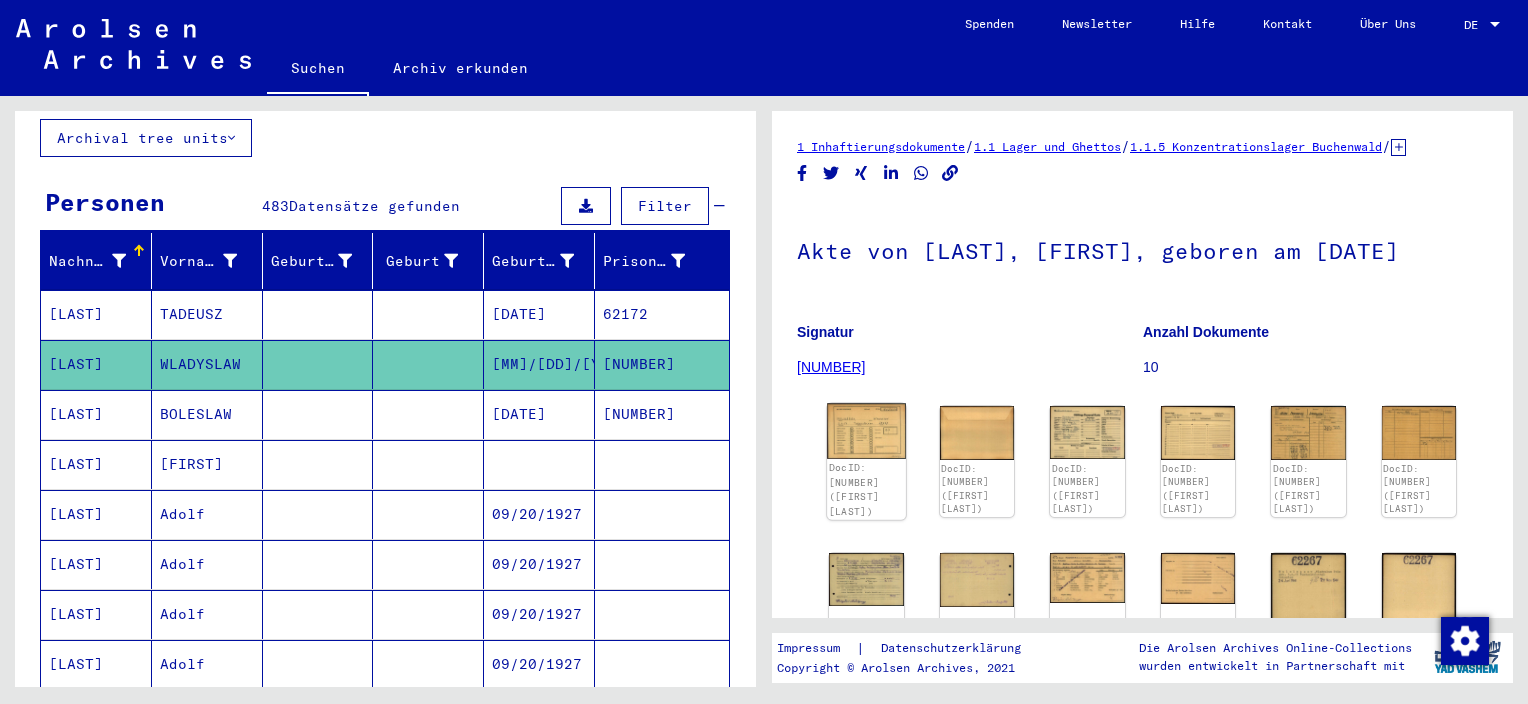 click 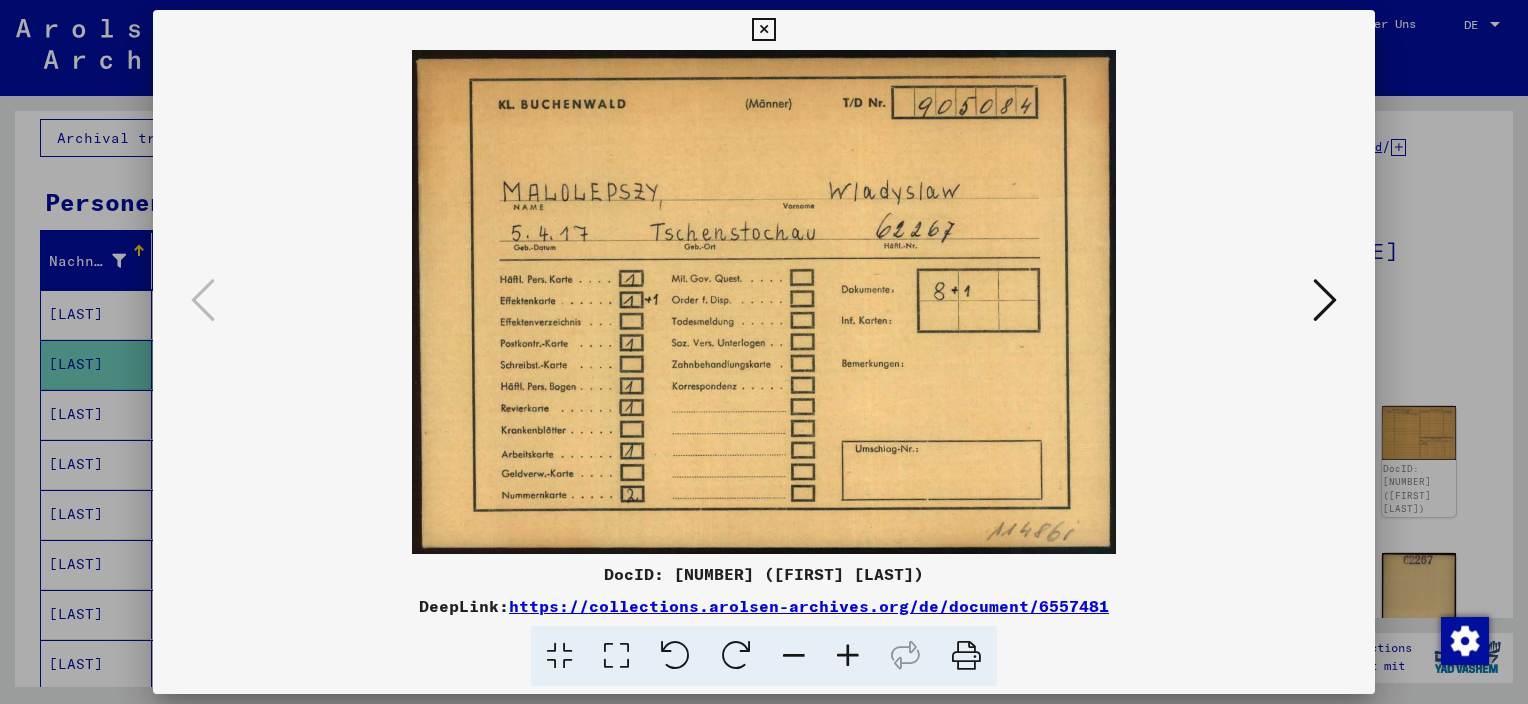 click at bounding box center [764, 352] 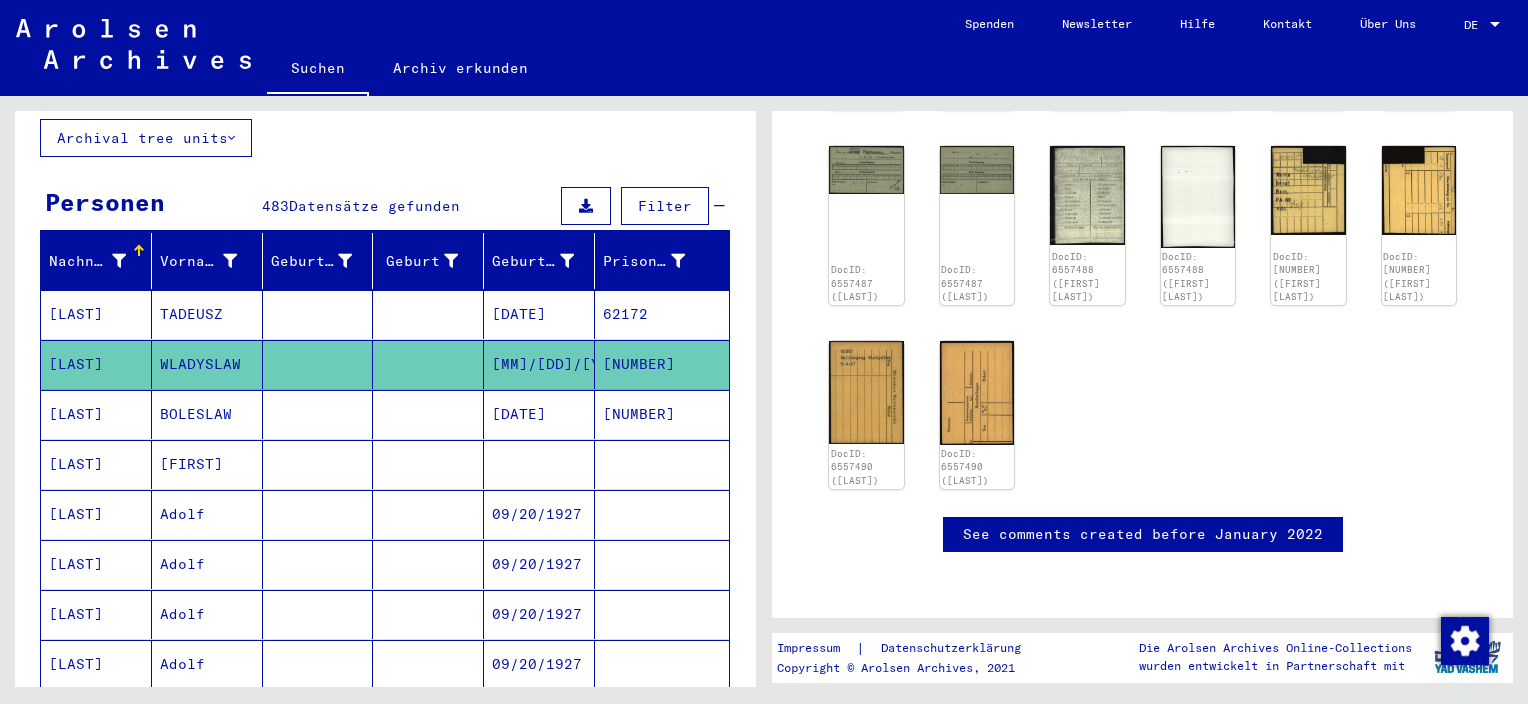 scroll, scrollTop: 740, scrollLeft: 0, axis: vertical 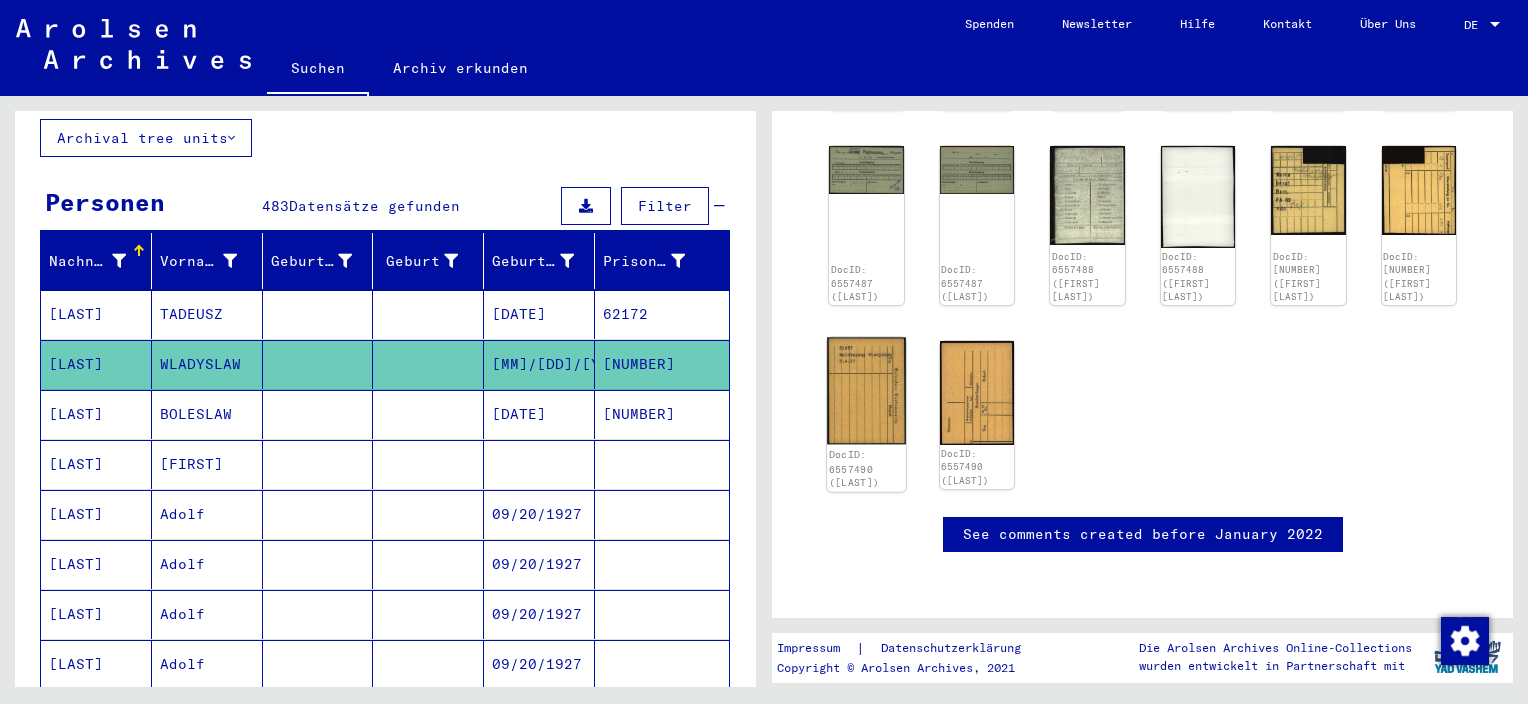 click 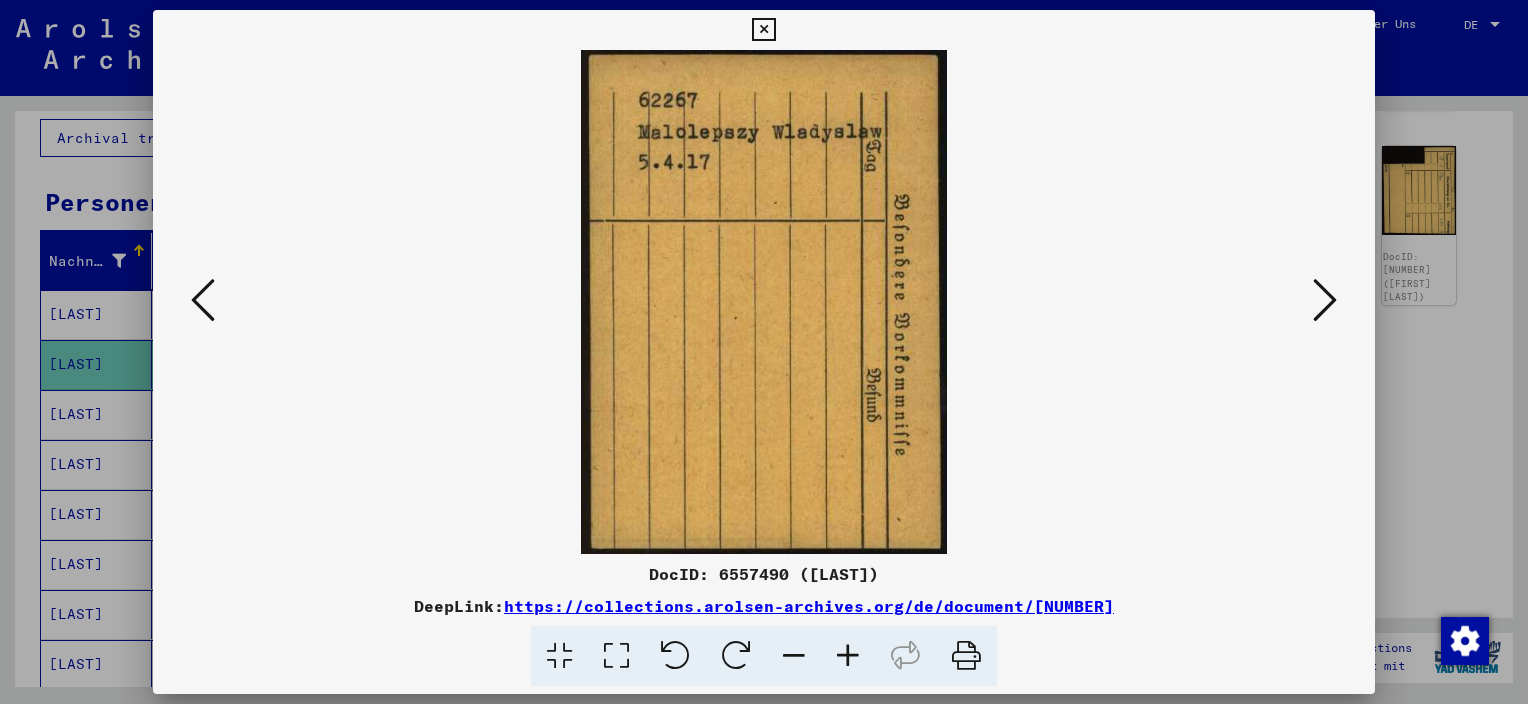 click at bounding box center (764, 352) 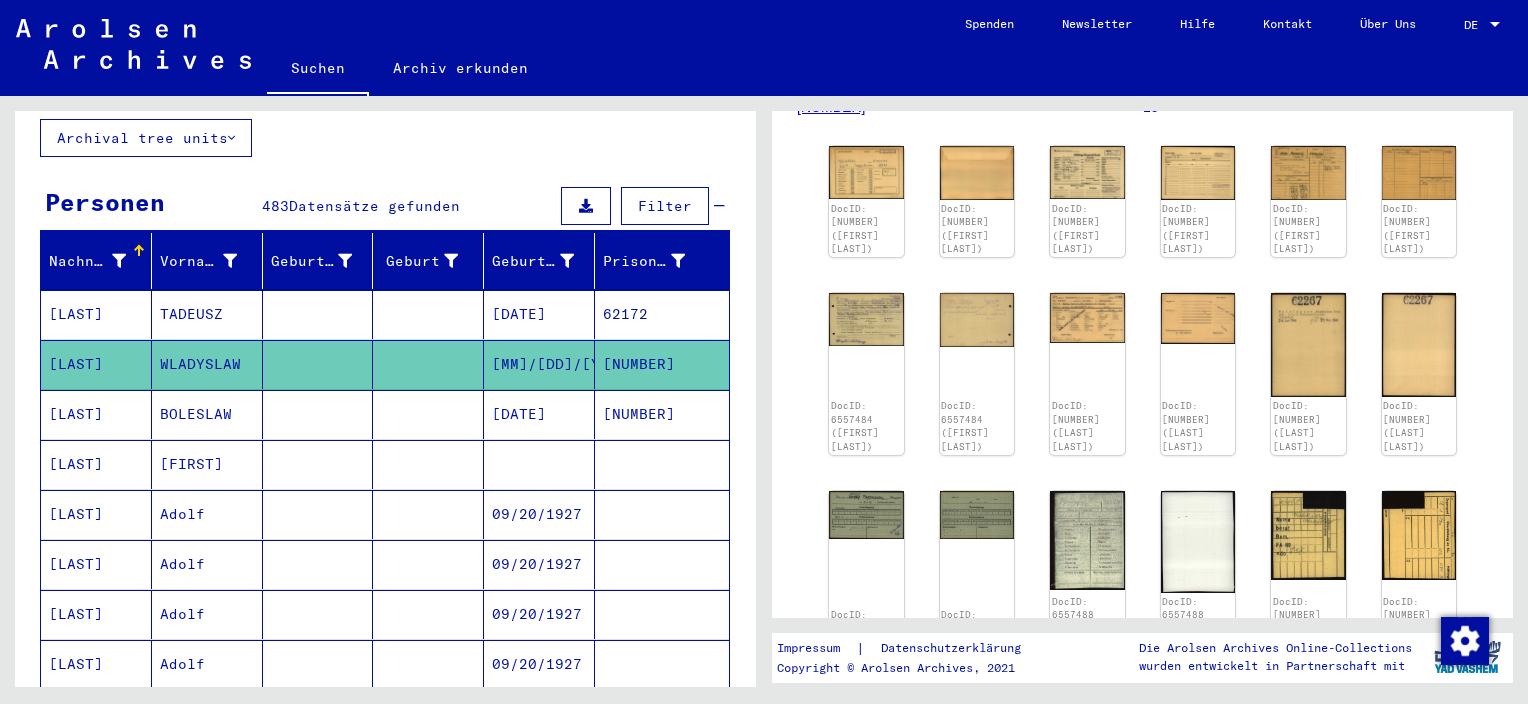 scroll, scrollTop: 166, scrollLeft: 0, axis: vertical 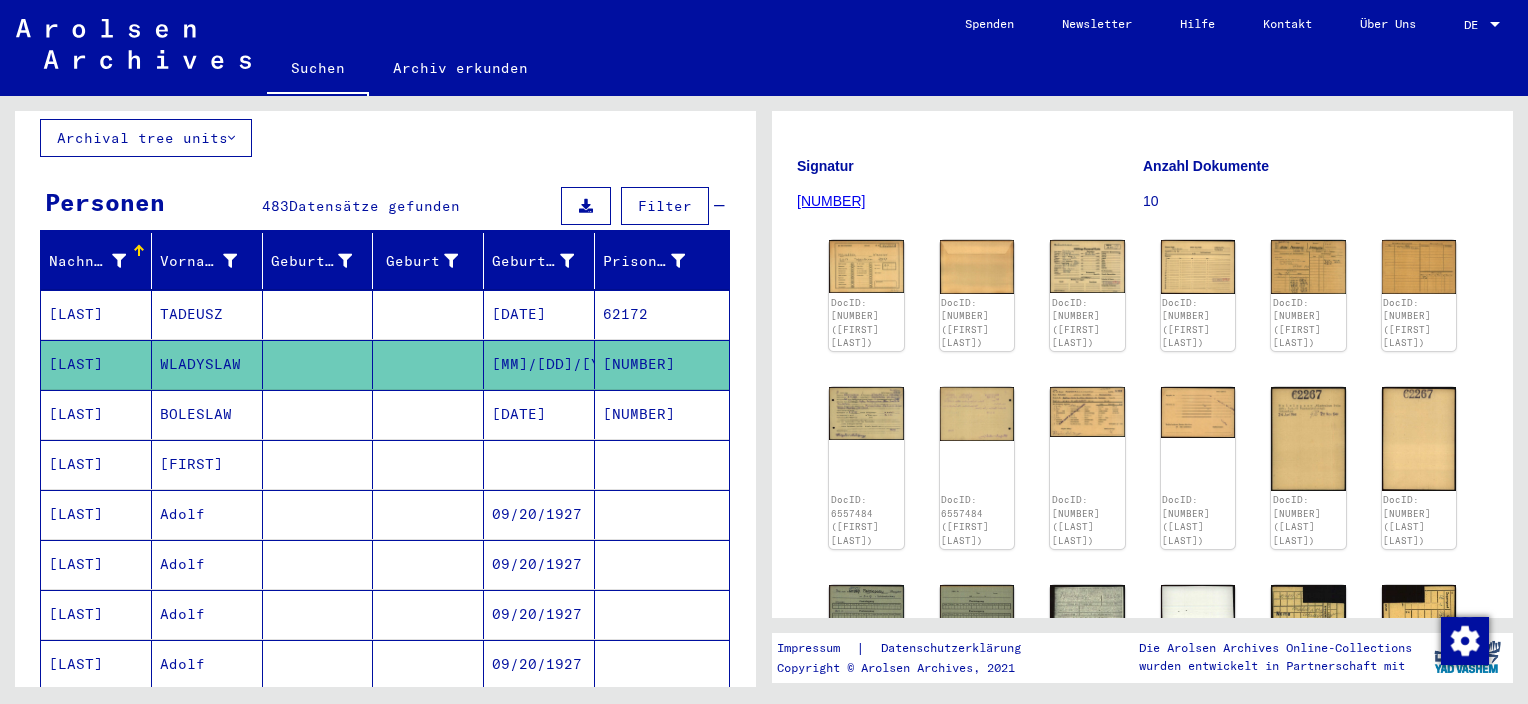 click on "Filter" at bounding box center [665, 206] 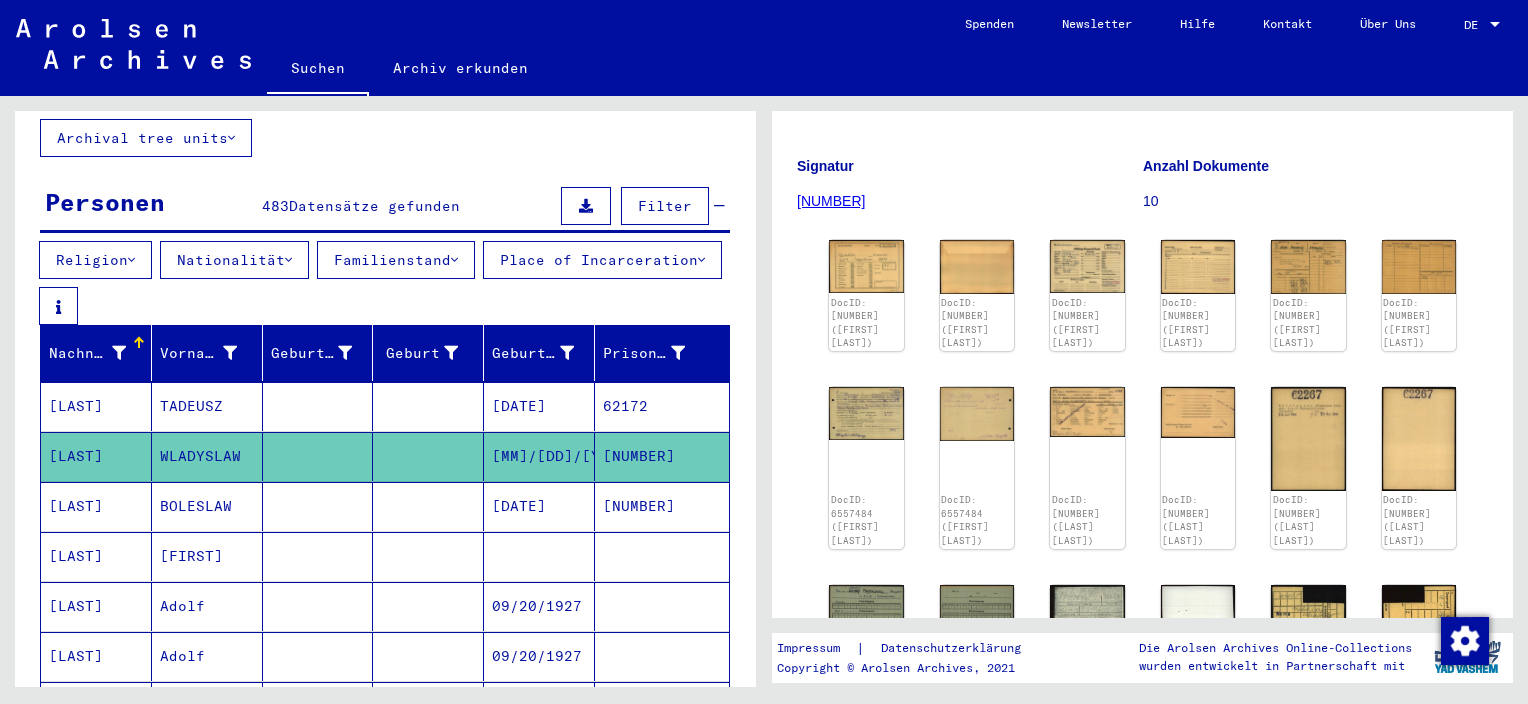 click on "Religion" at bounding box center [95, 260] 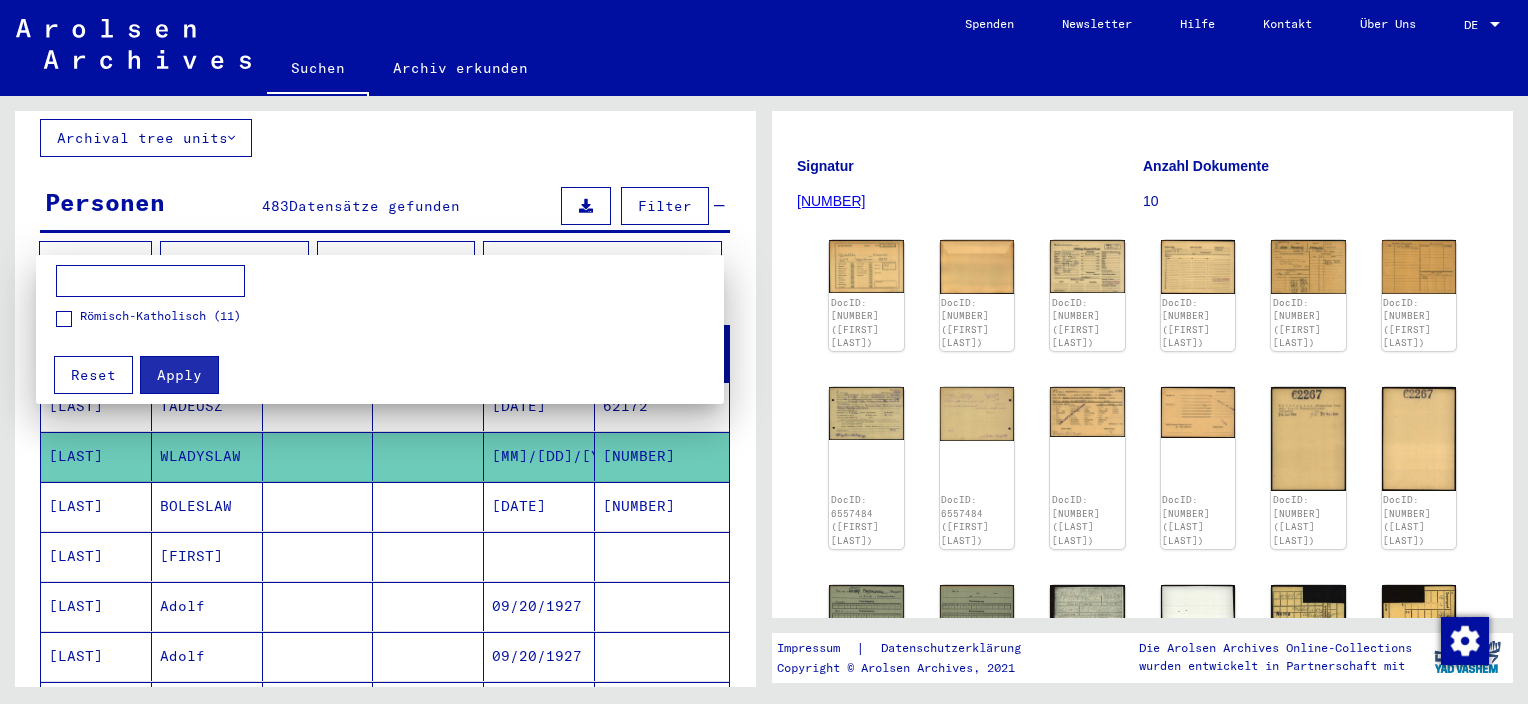 click on "Römisch-Katholisch (11)" at bounding box center [148, 317] 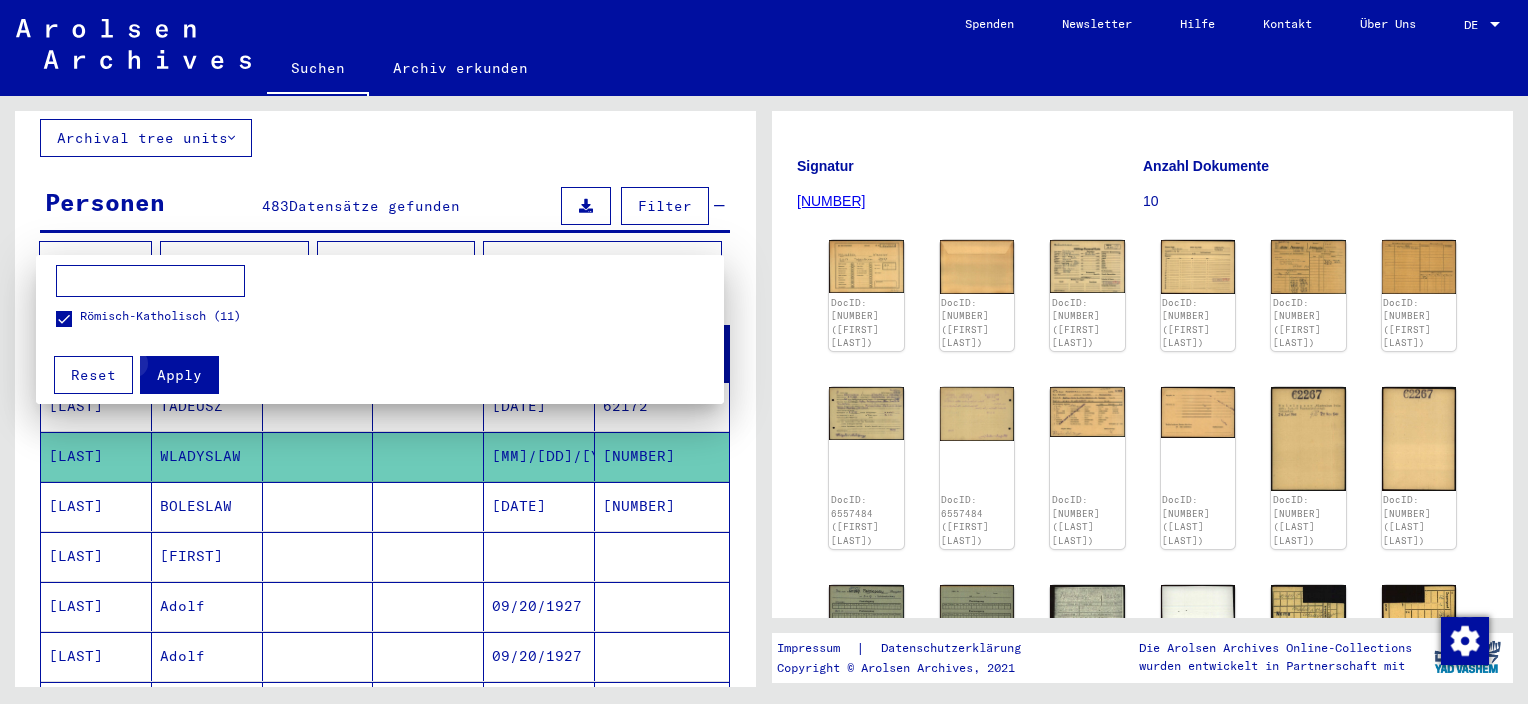 click on "Apply" at bounding box center [179, 375] 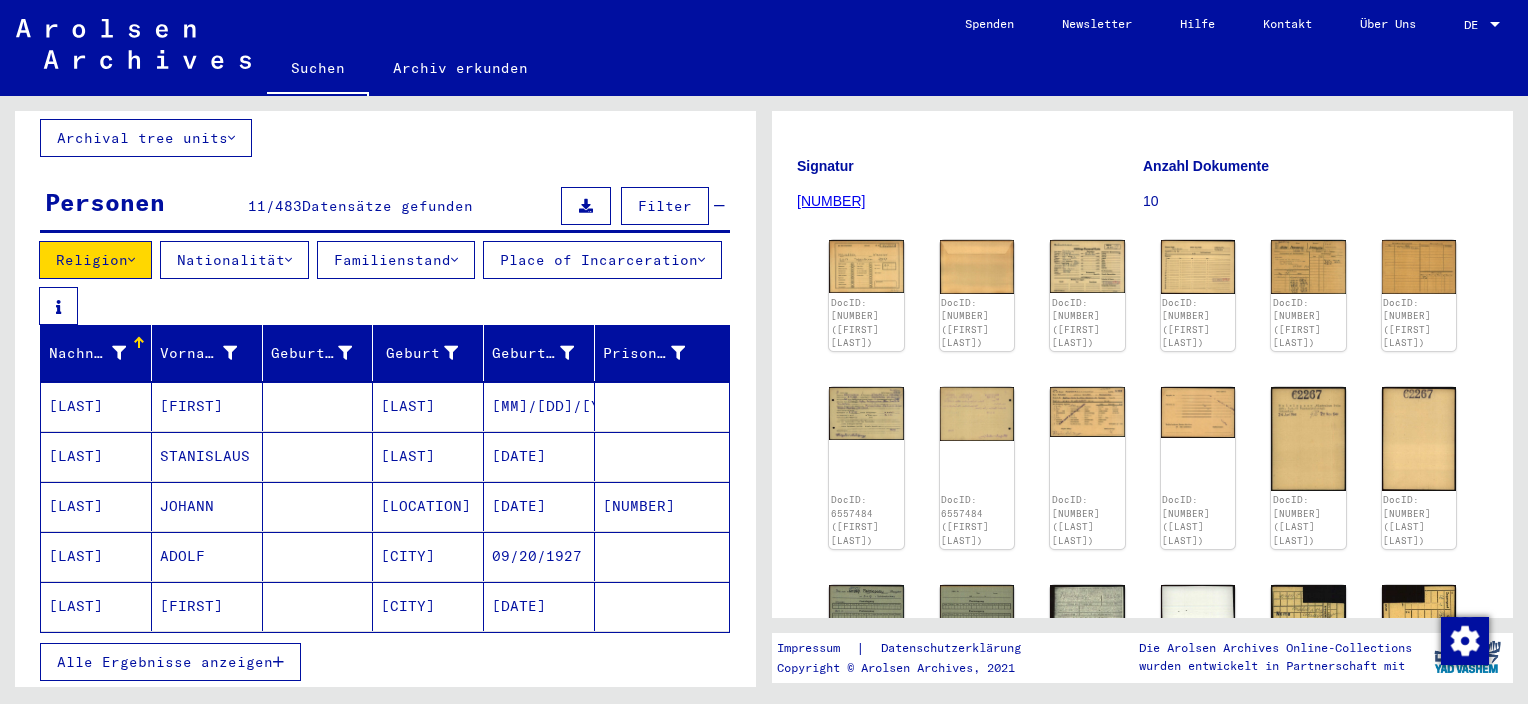 click at bounding box center (288, 260) 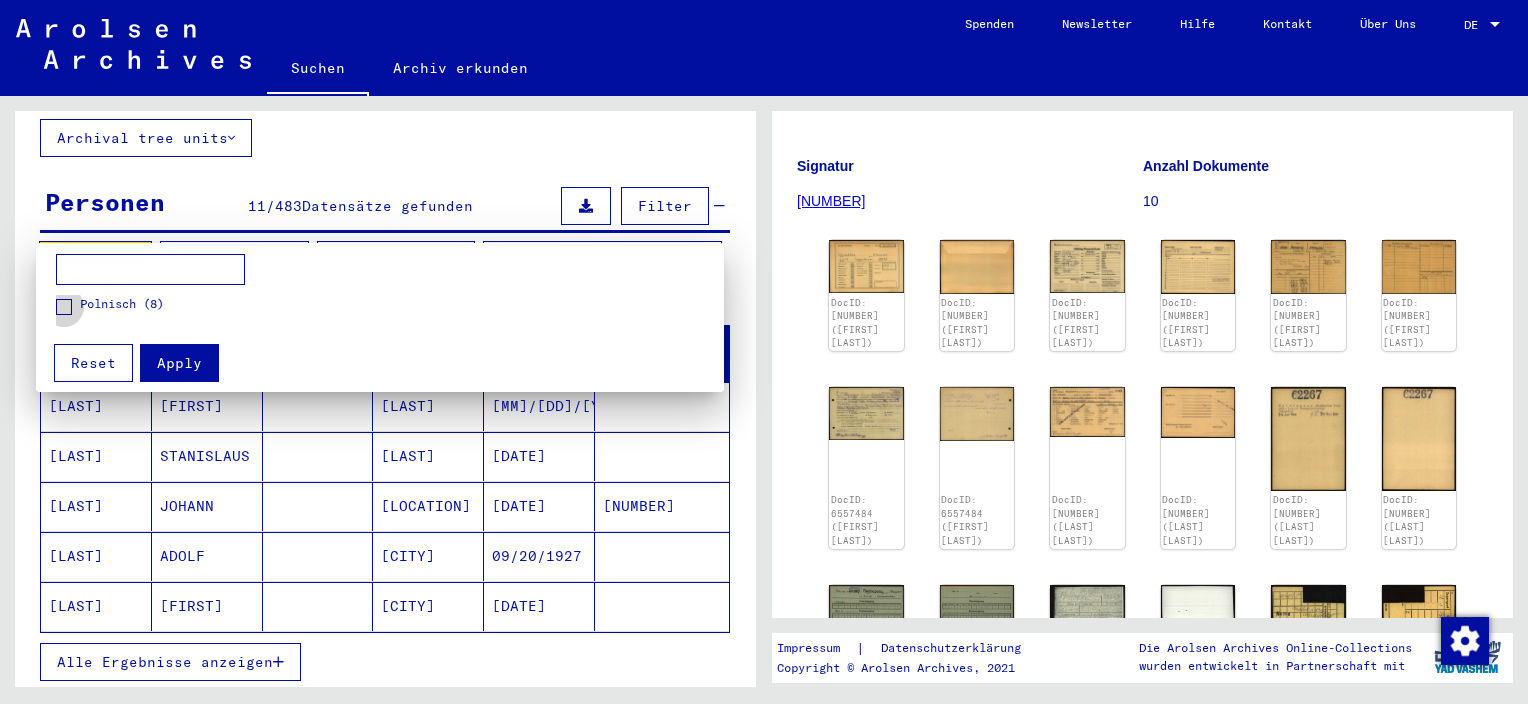 click on "Polnisch (8)" at bounding box center [122, 304] 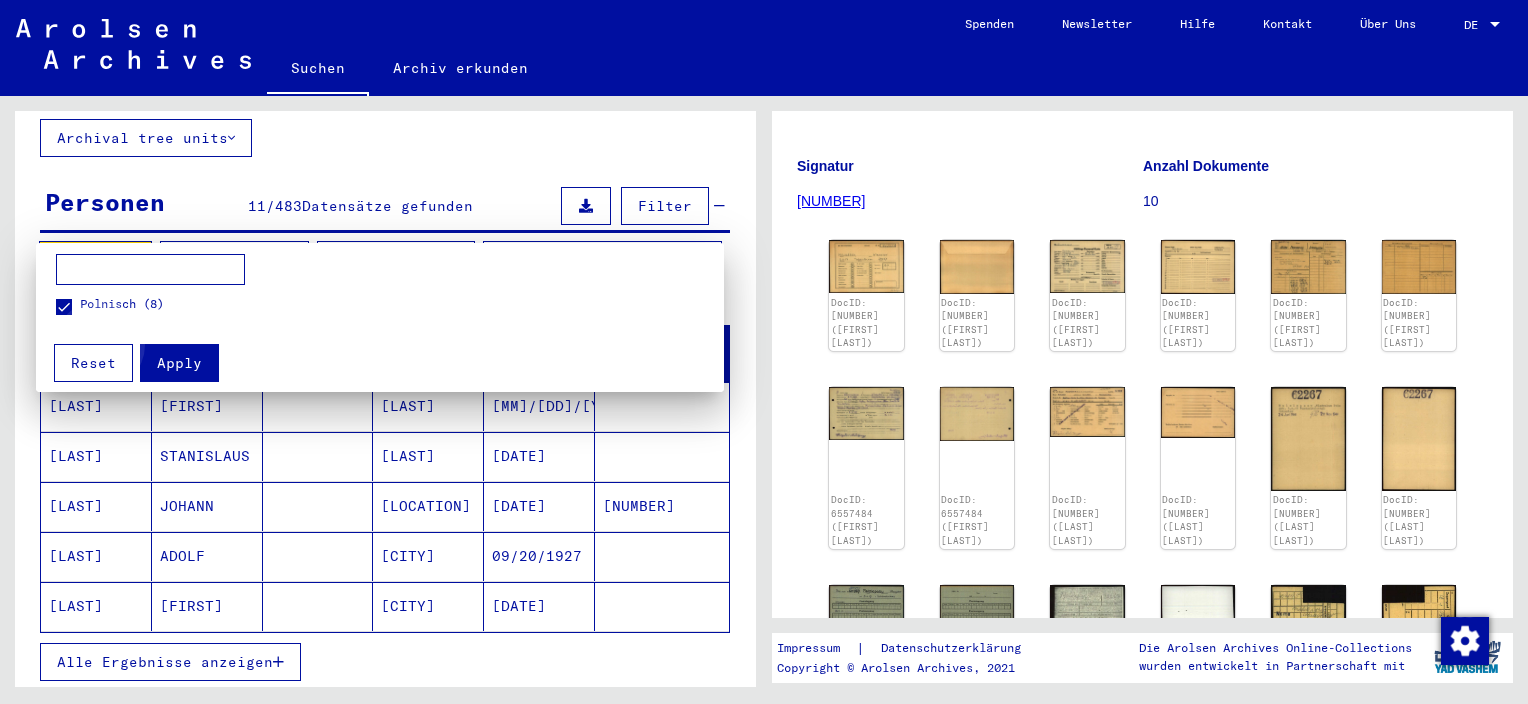 click on "Apply" at bounding box center (179, 363) 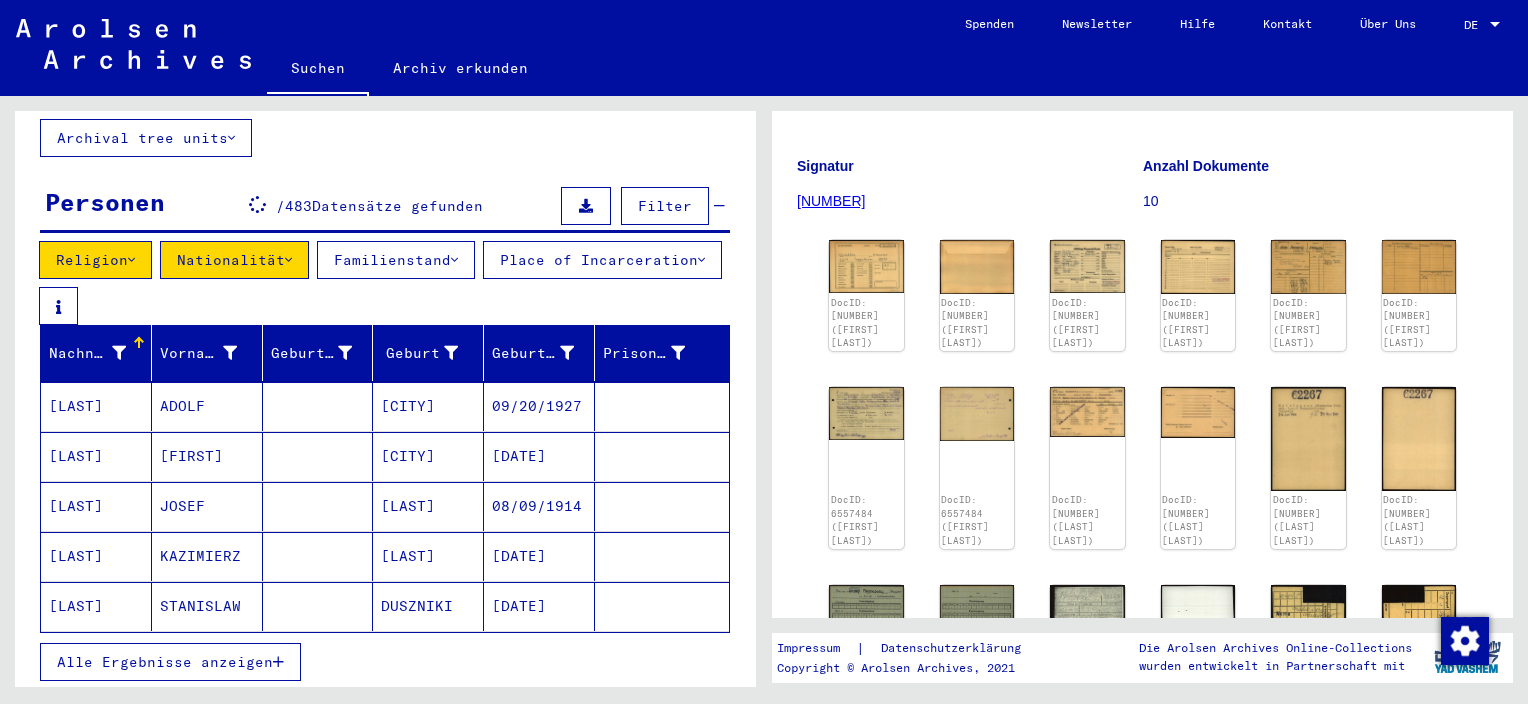 click on "Religion" at bounding box center (95, 260) 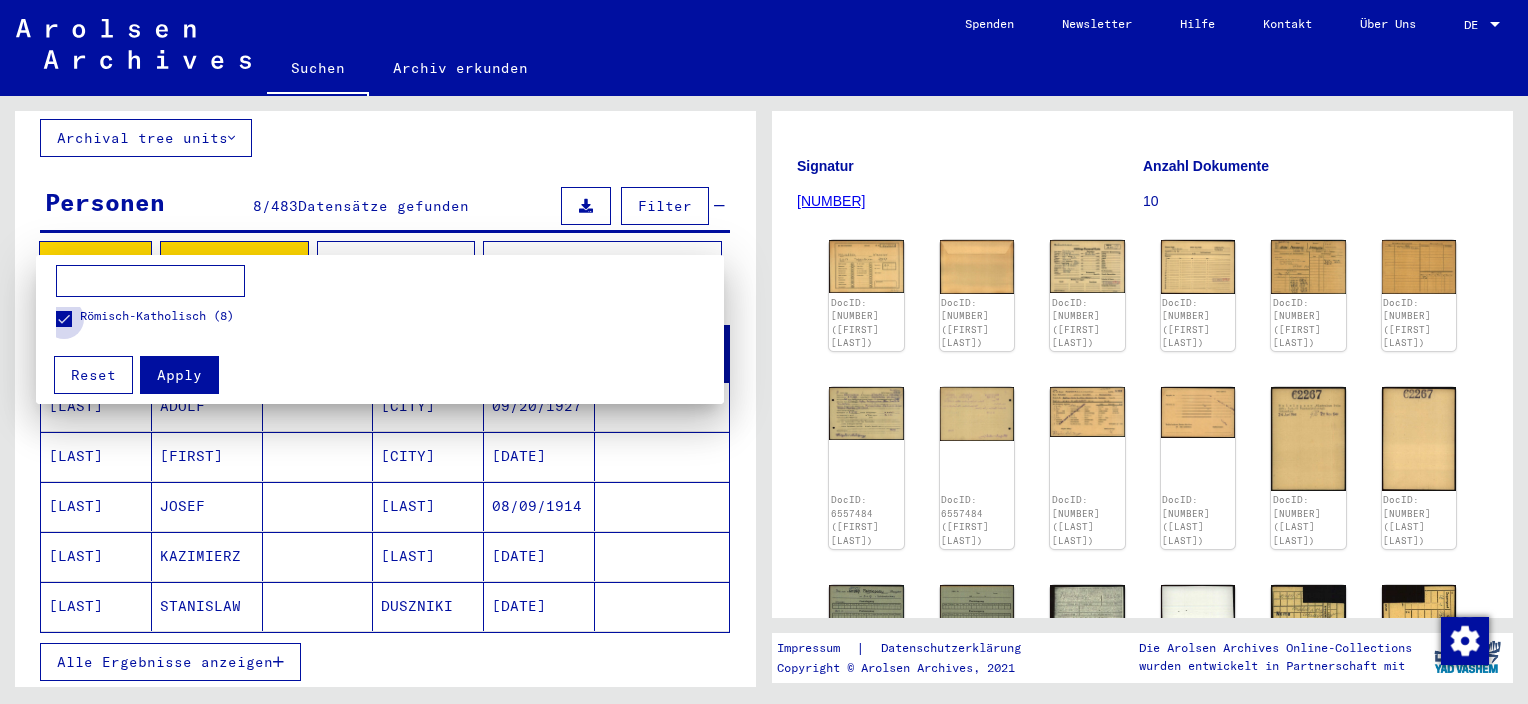 click on "Römisch-Katholisch (8)" at bounding box center (157, 316) 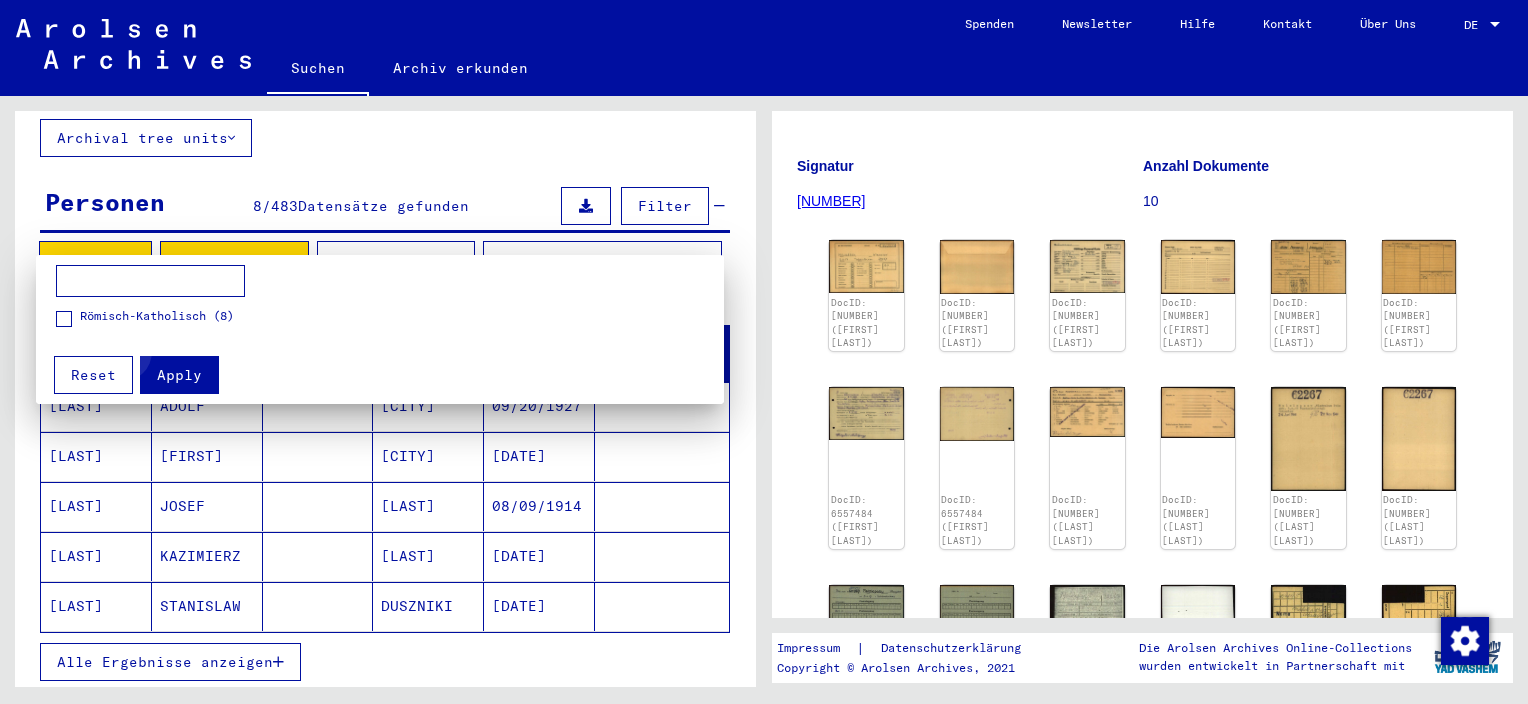click on "Apply" at bounding box center (179, 375) 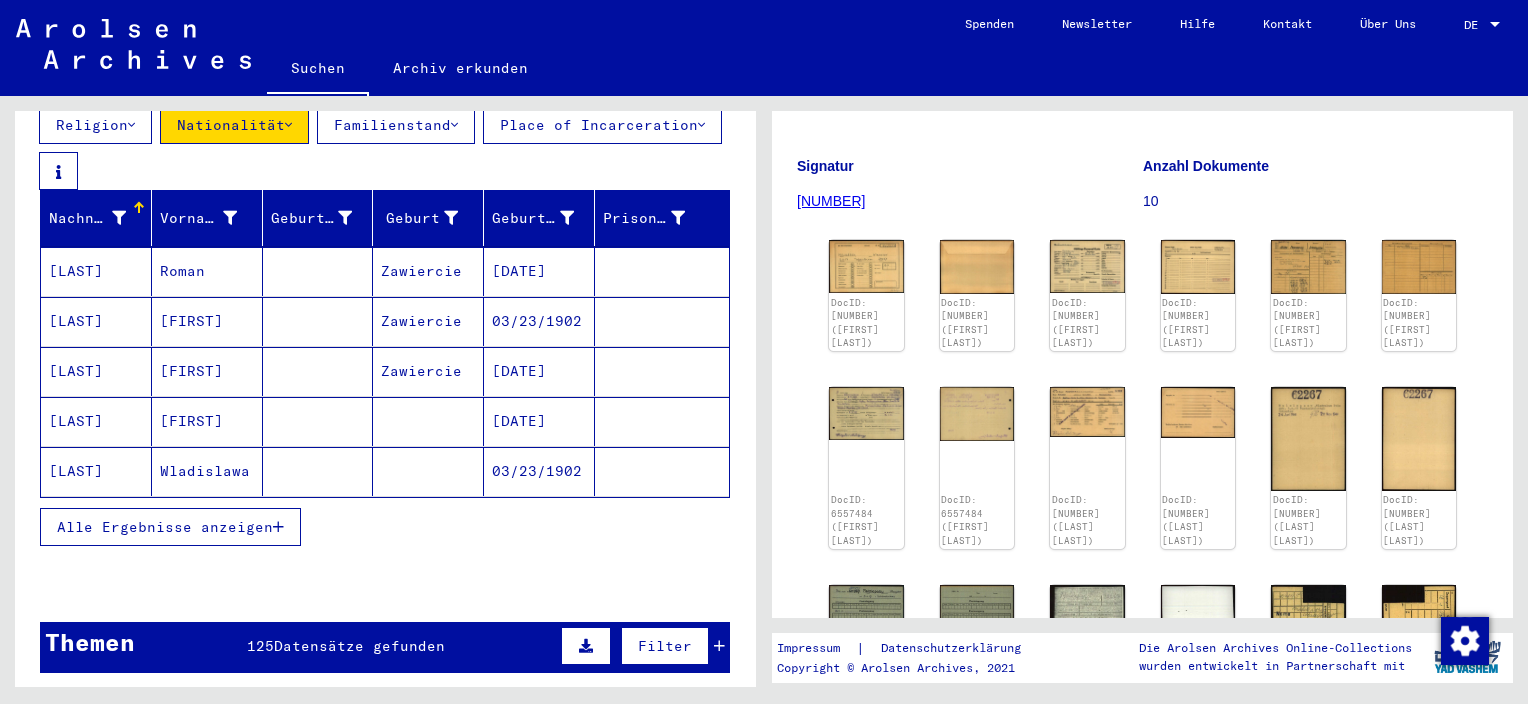 scroll, scrollTop: 280, scrollLeft: 0, axis: vertical 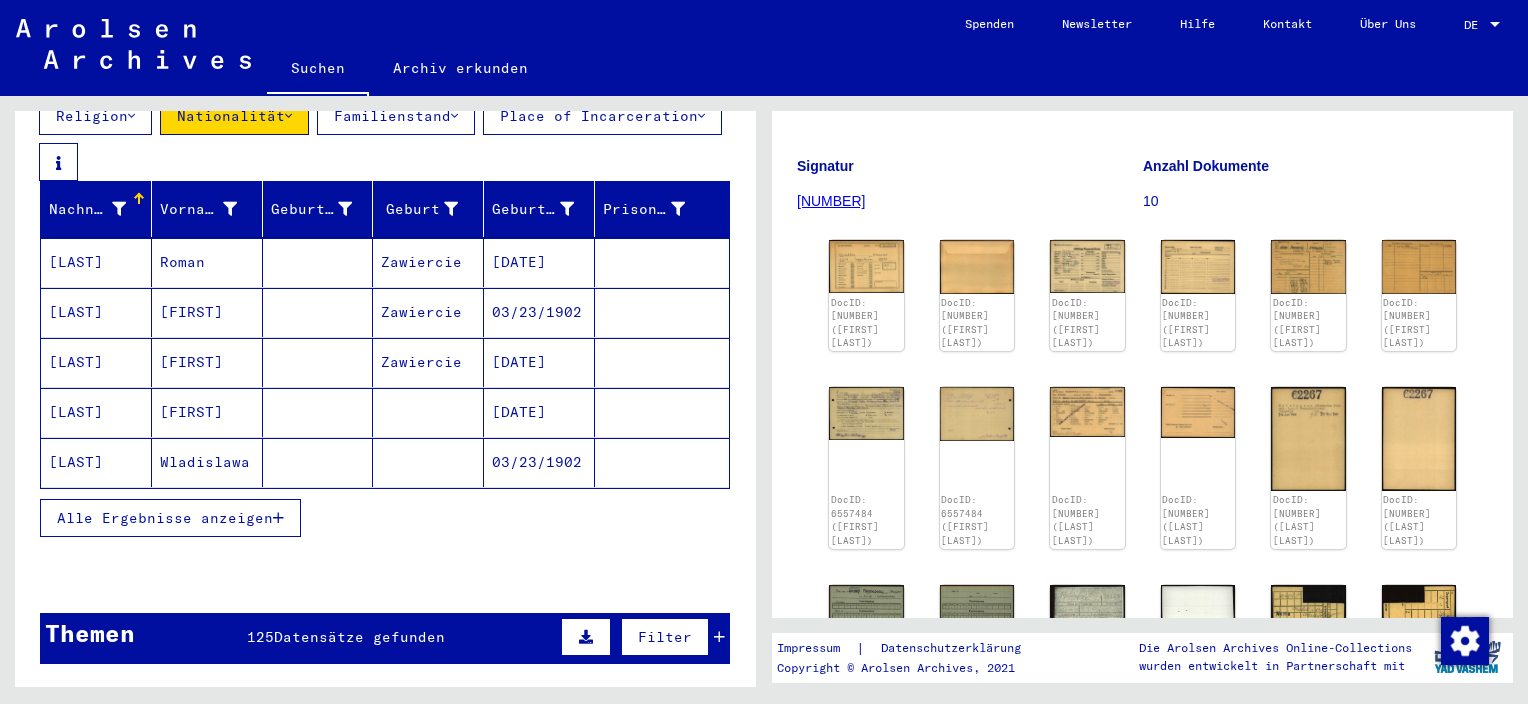 click on "Alle Ergebnisse anzeigen" at bounding box center [170, 518] 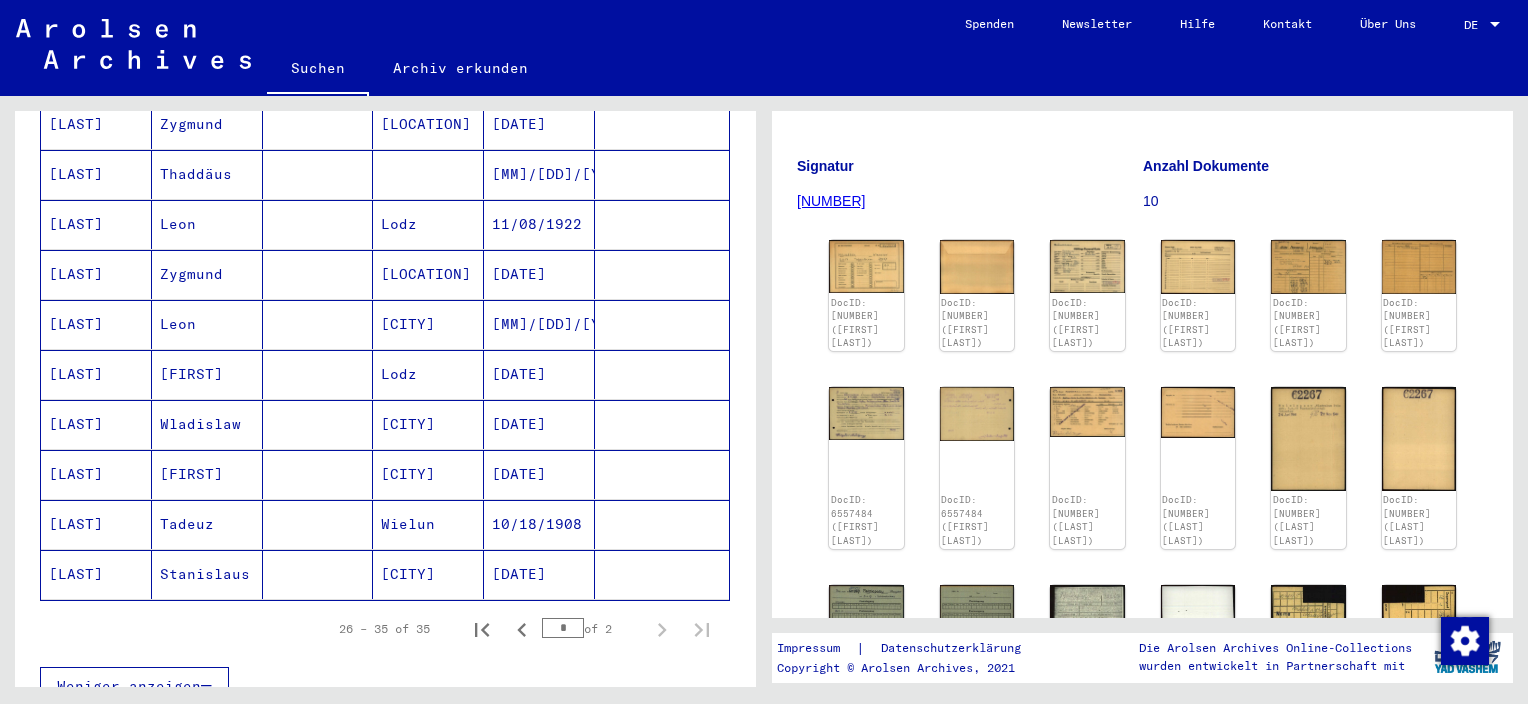 scroll, scrollTop: 1171, scrollLeft: 0, axis: vertical 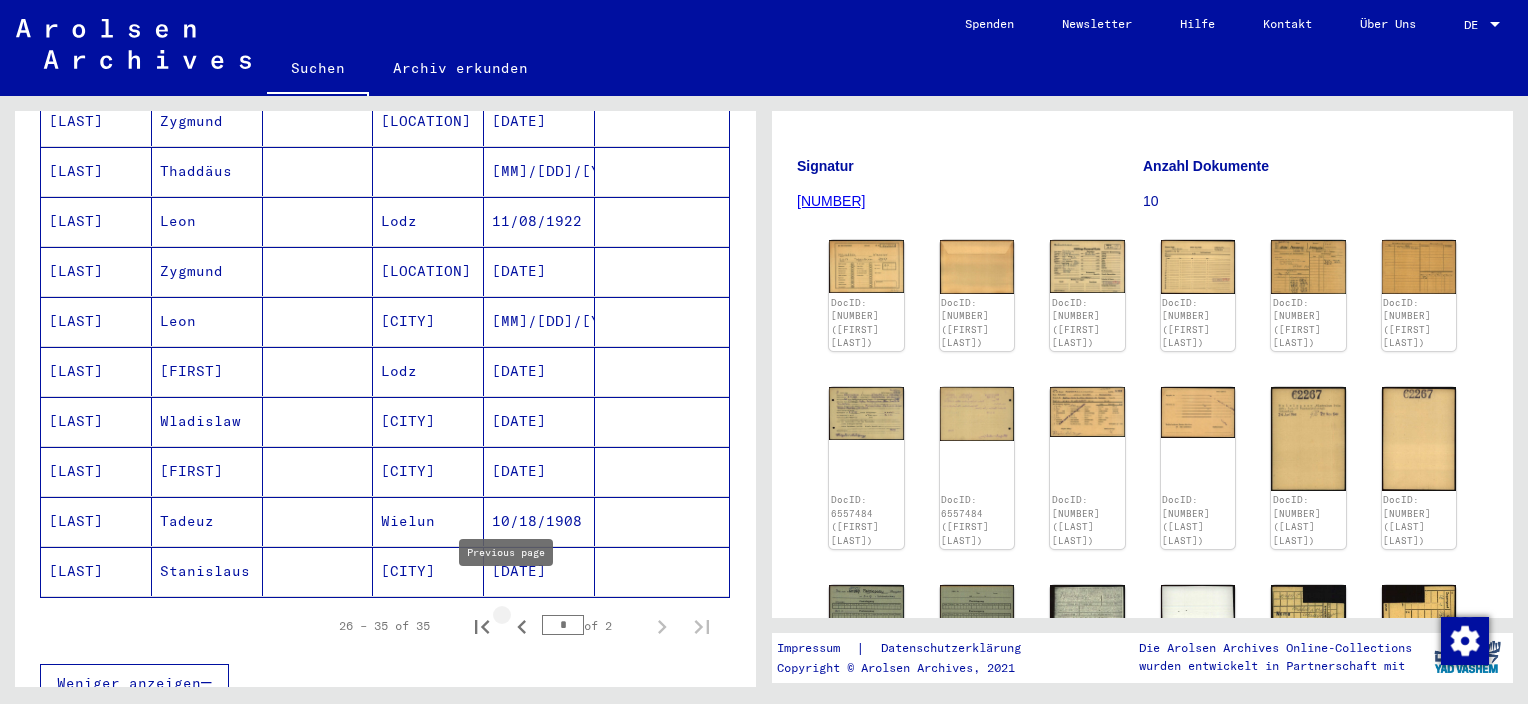 click 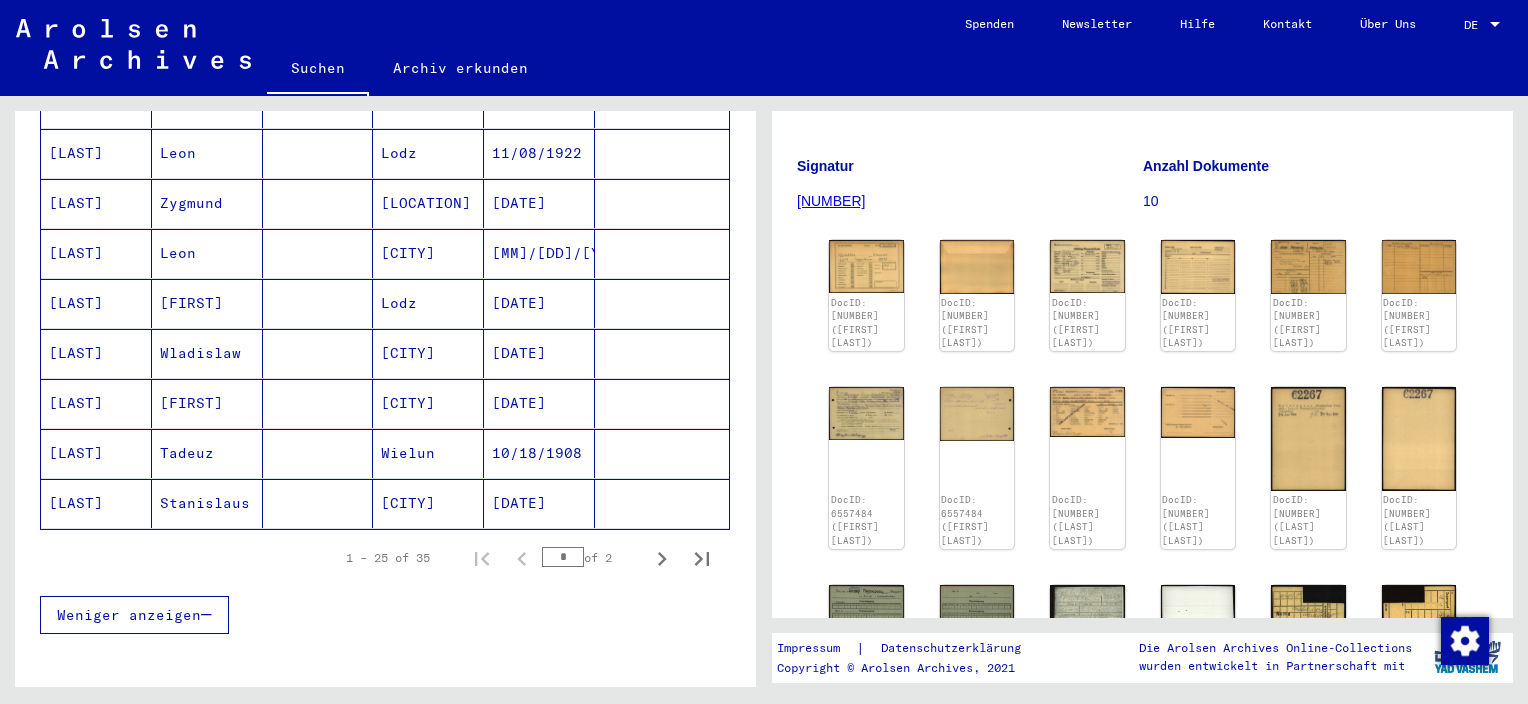 scroll, scrollTop: 1252, scrollLeft: 0, axis: vertical 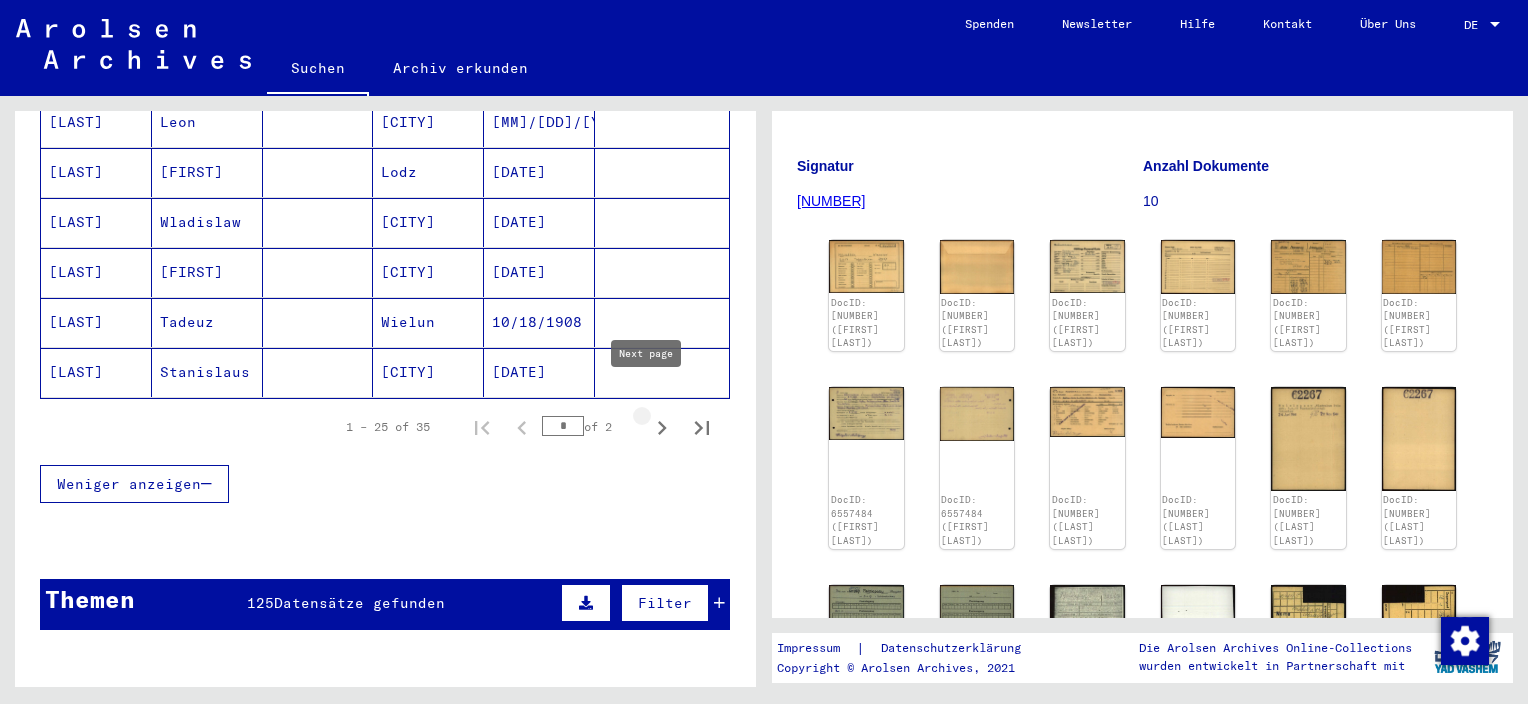 click 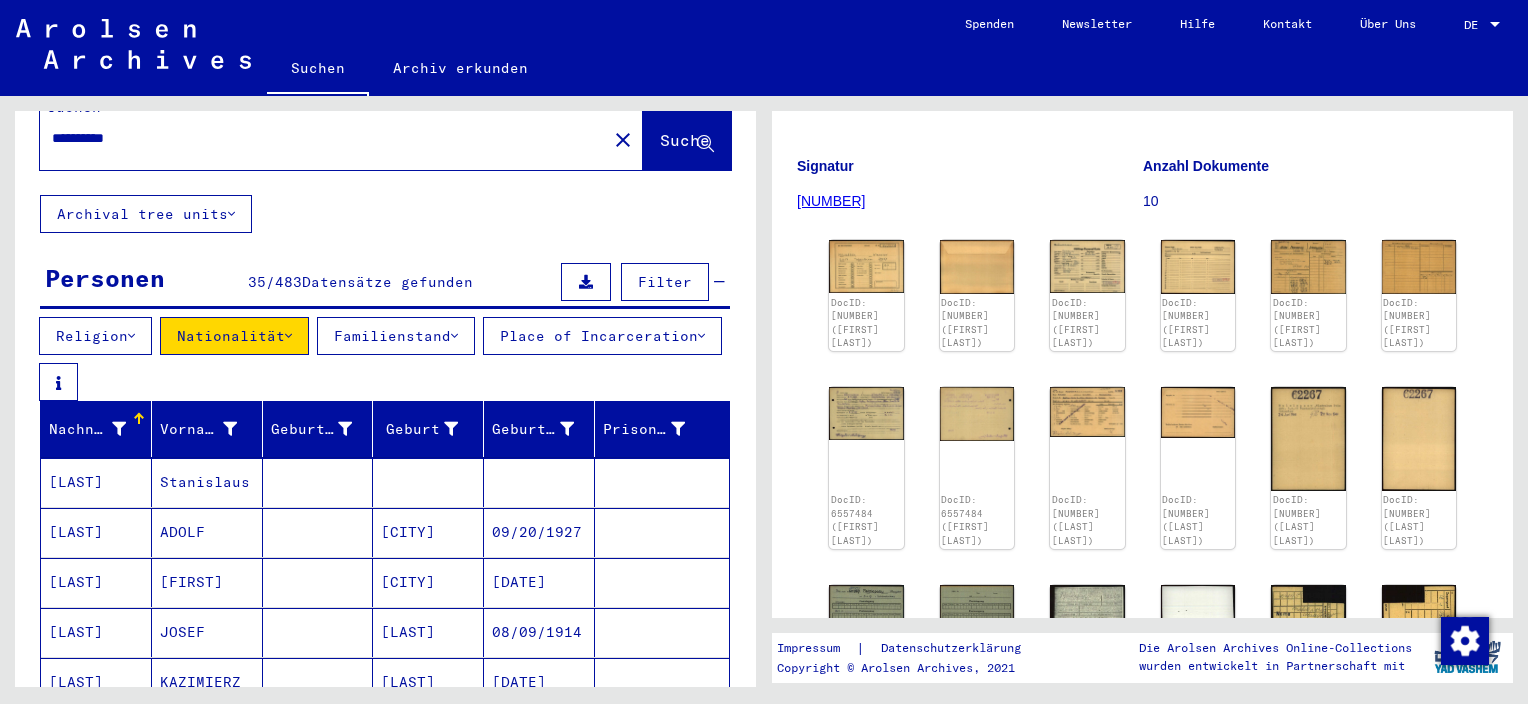 scroll, scrollTop: 0, scrollLeft: 0, axis: both 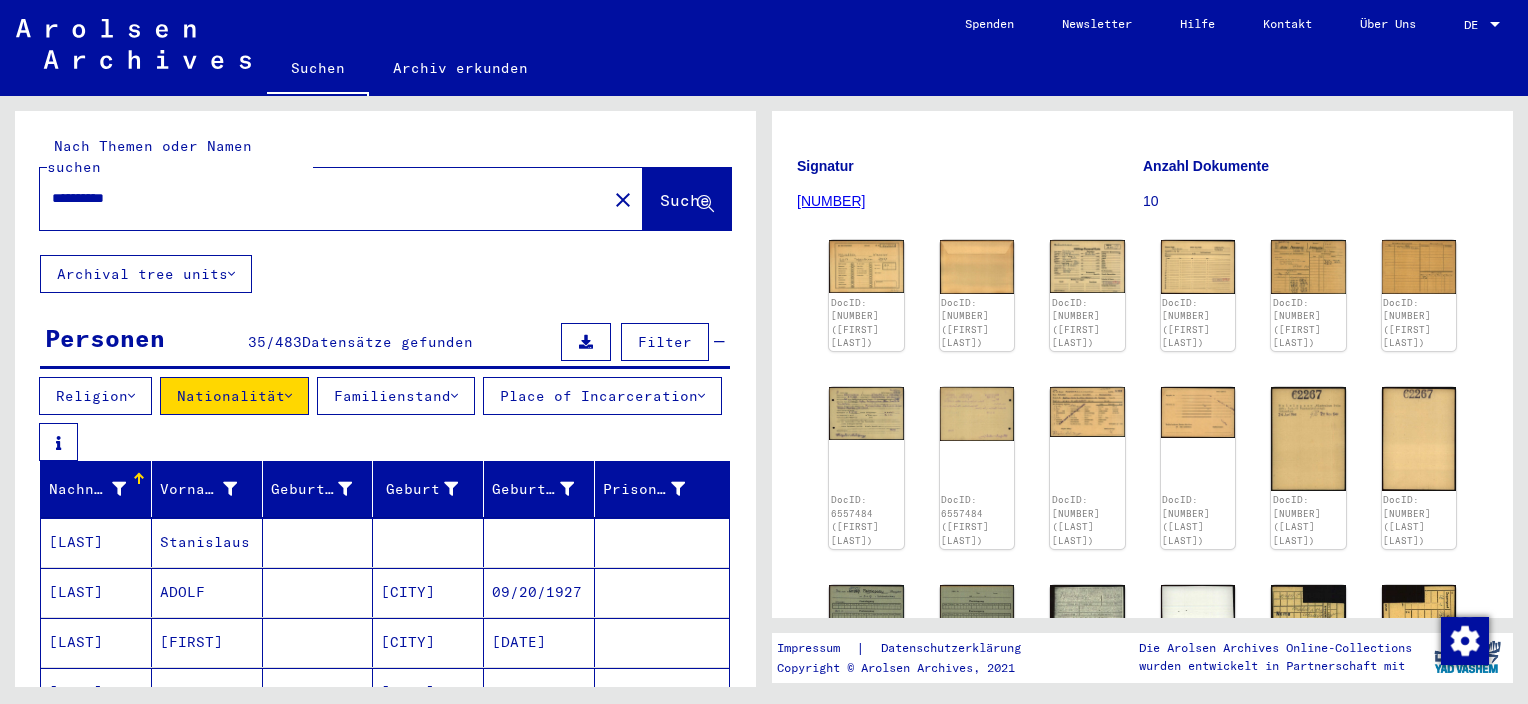 drag, startPoint x: 866, startPoint y: 151, endPoint x: 892, endPoint y: 58, distance: 96.56604 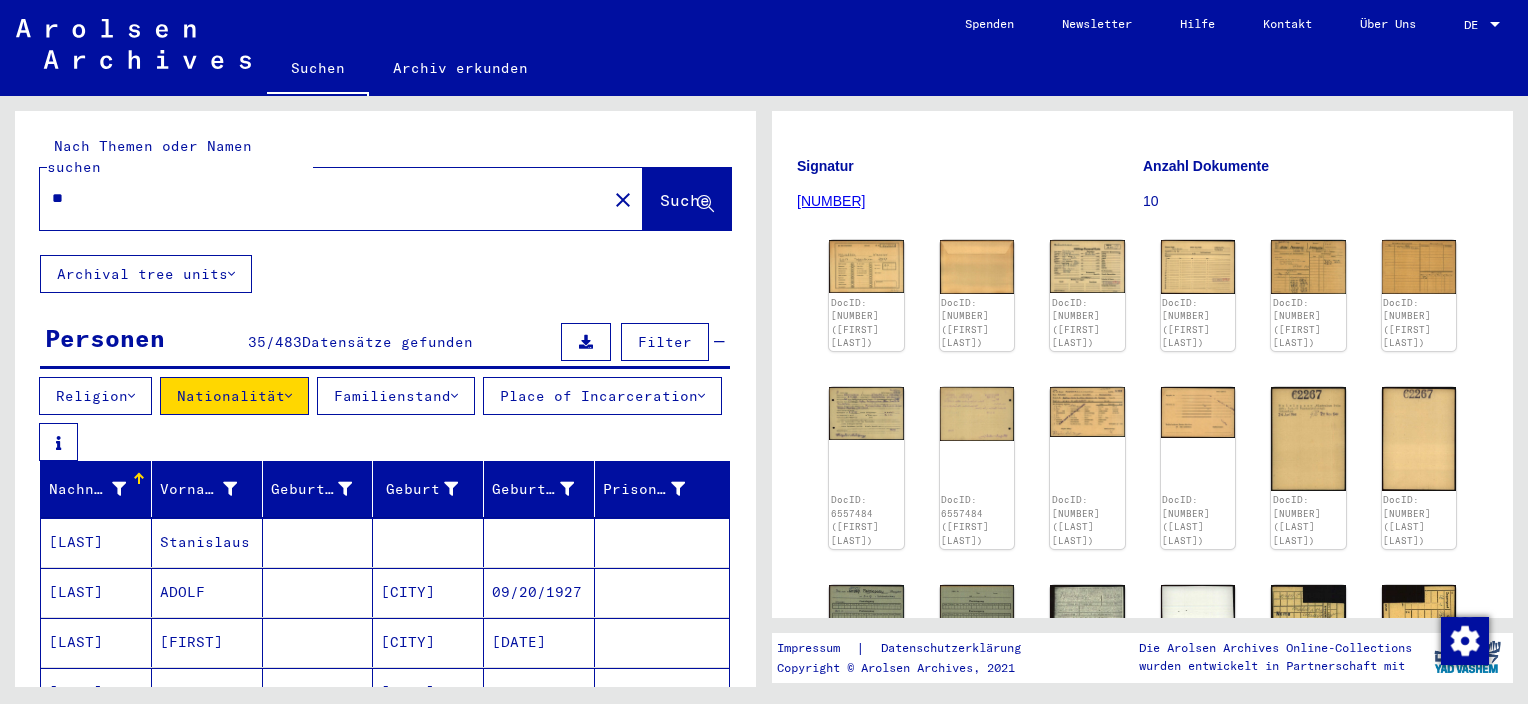 type on "*" 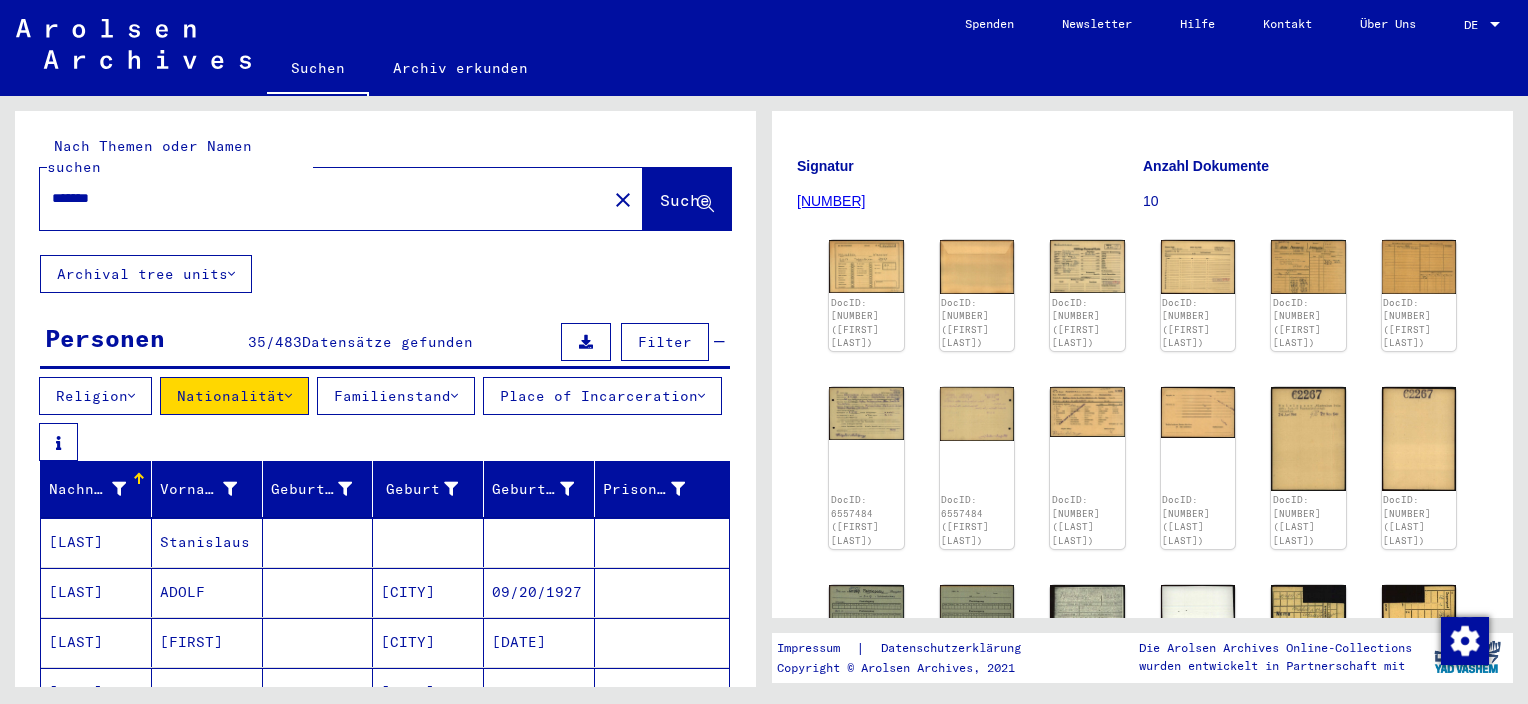type on "*******" 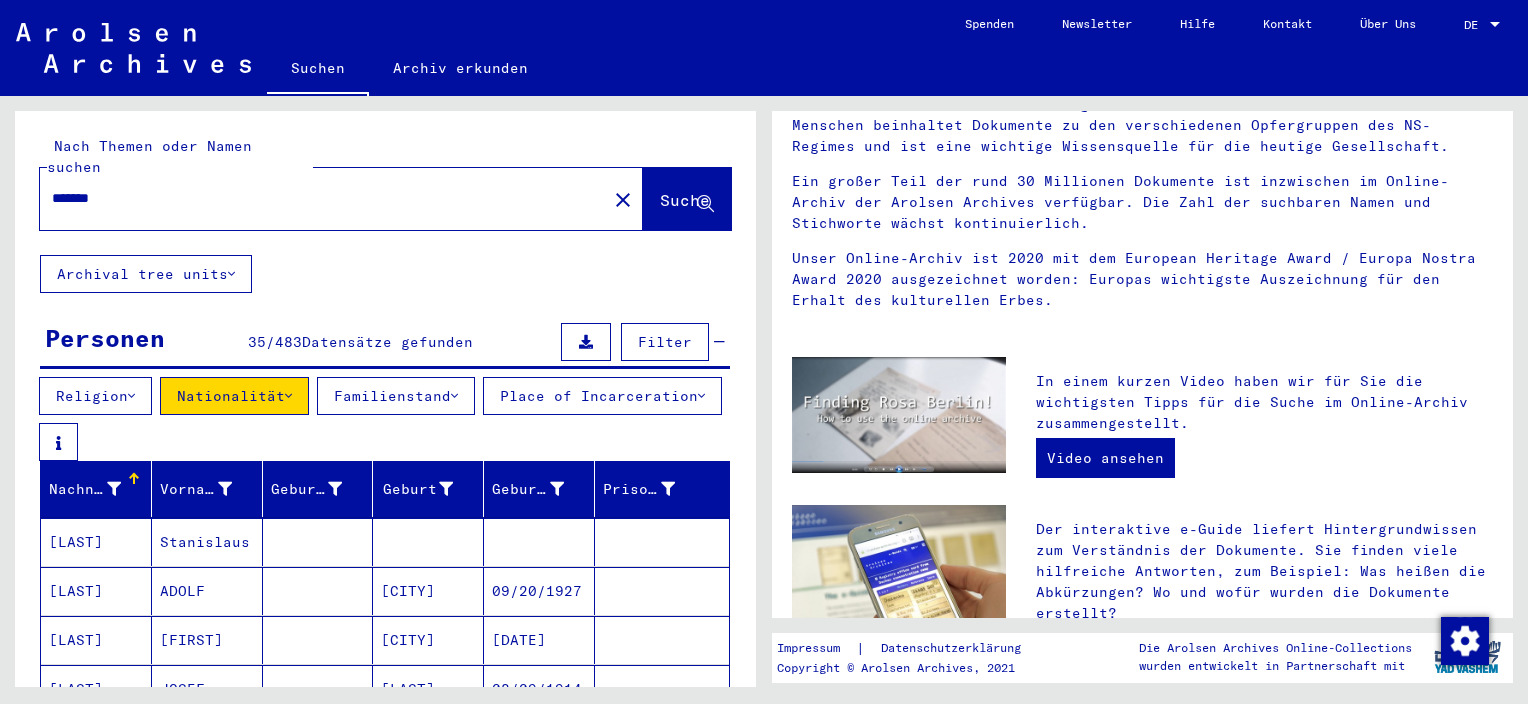 scroll, scrollTop: 0, scrollLeft: 0, axis: both 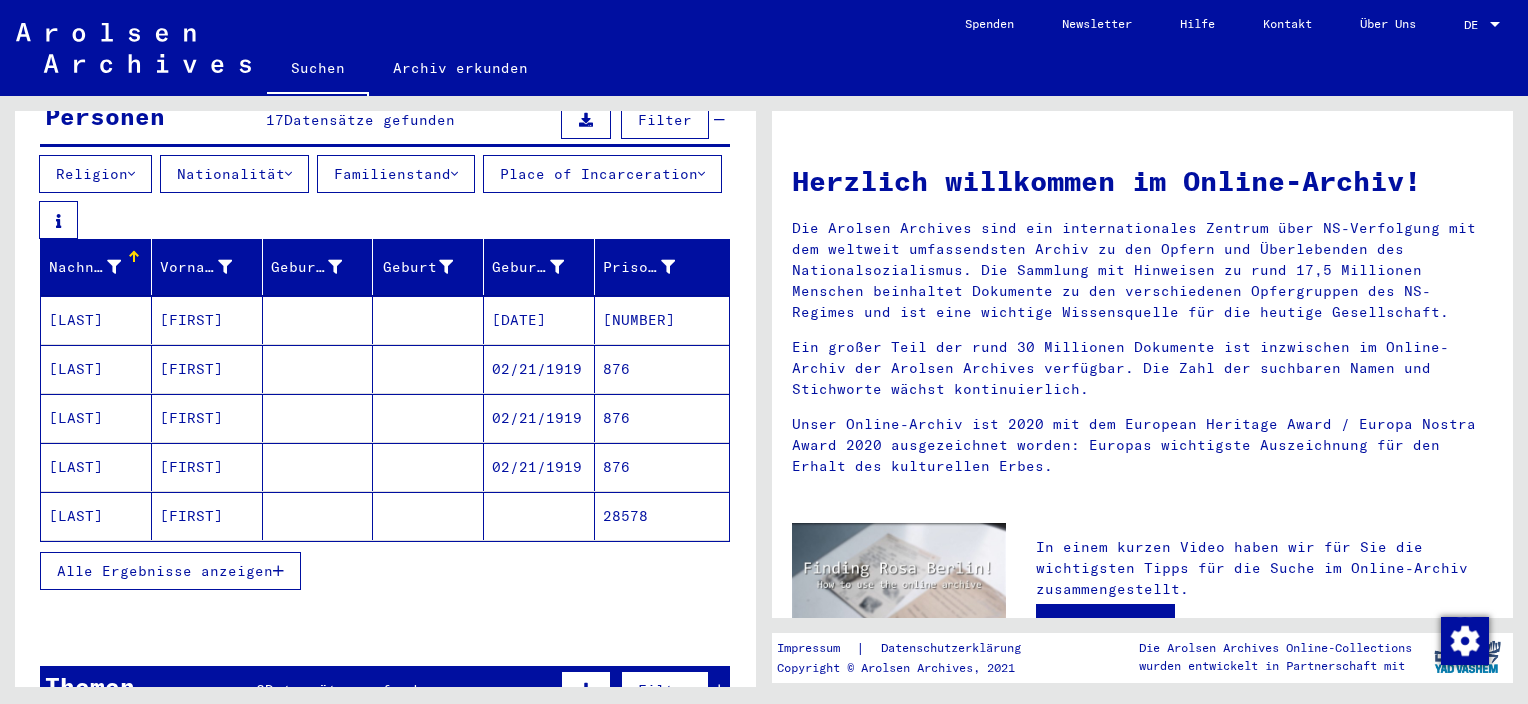 click on "[LAST]" at bounding box center (96, 516) 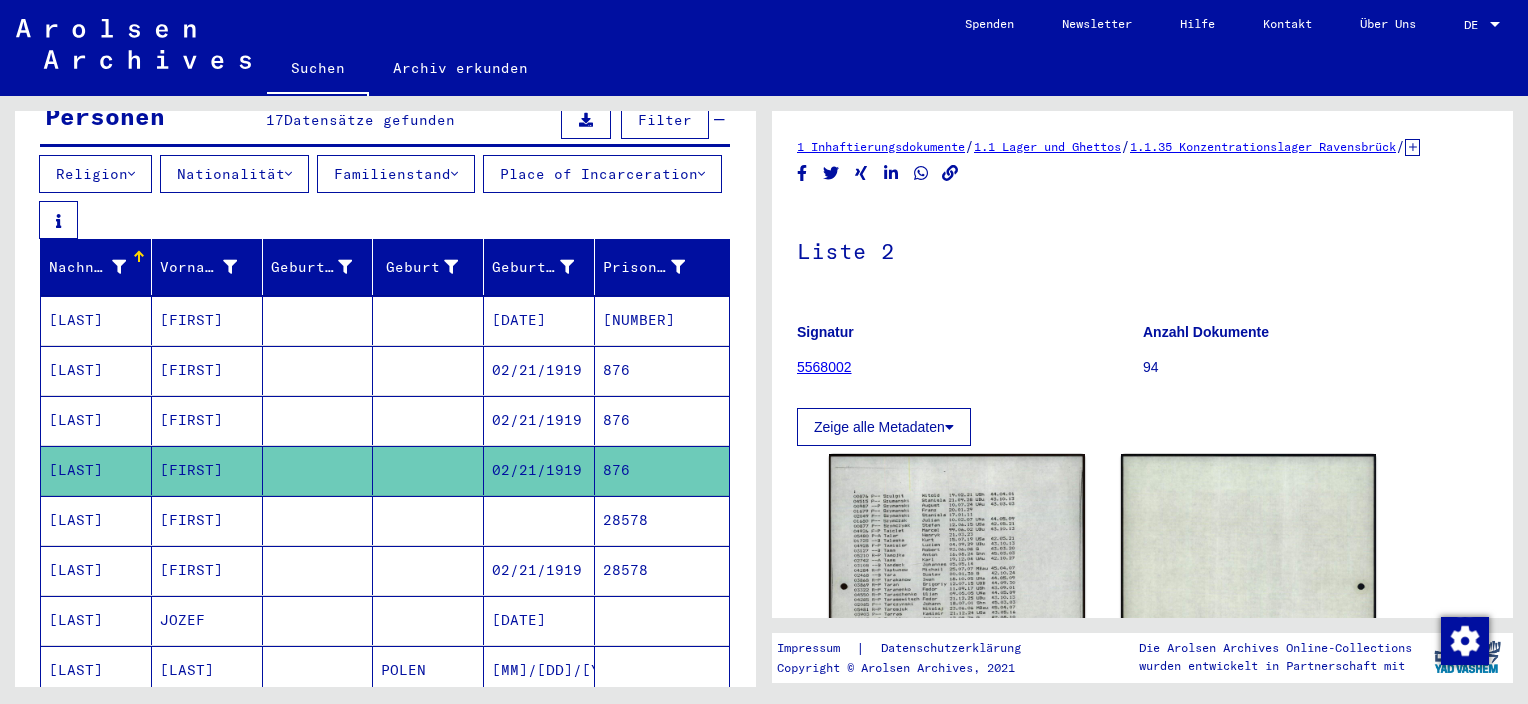 scroll, scrollTop: 0, scrollLeft: 0, axis: both 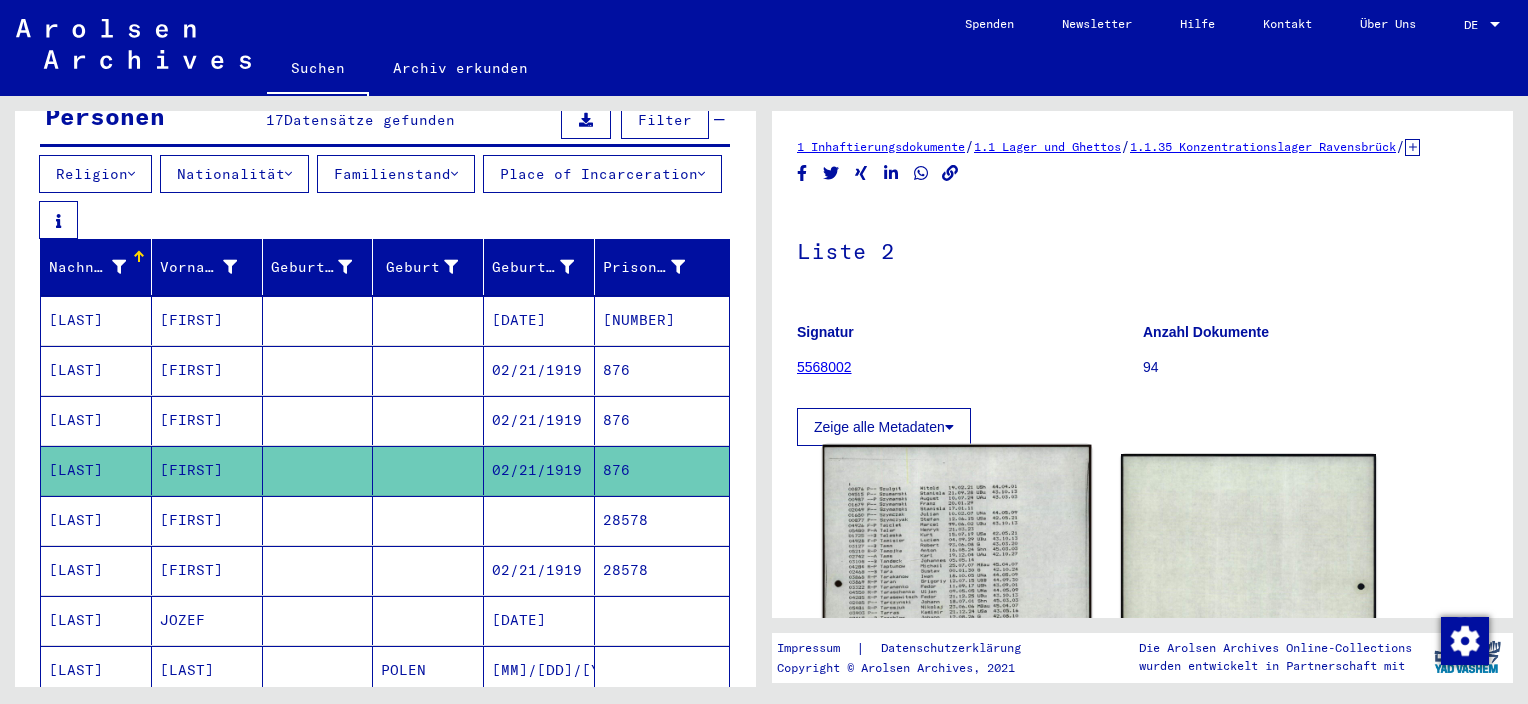click 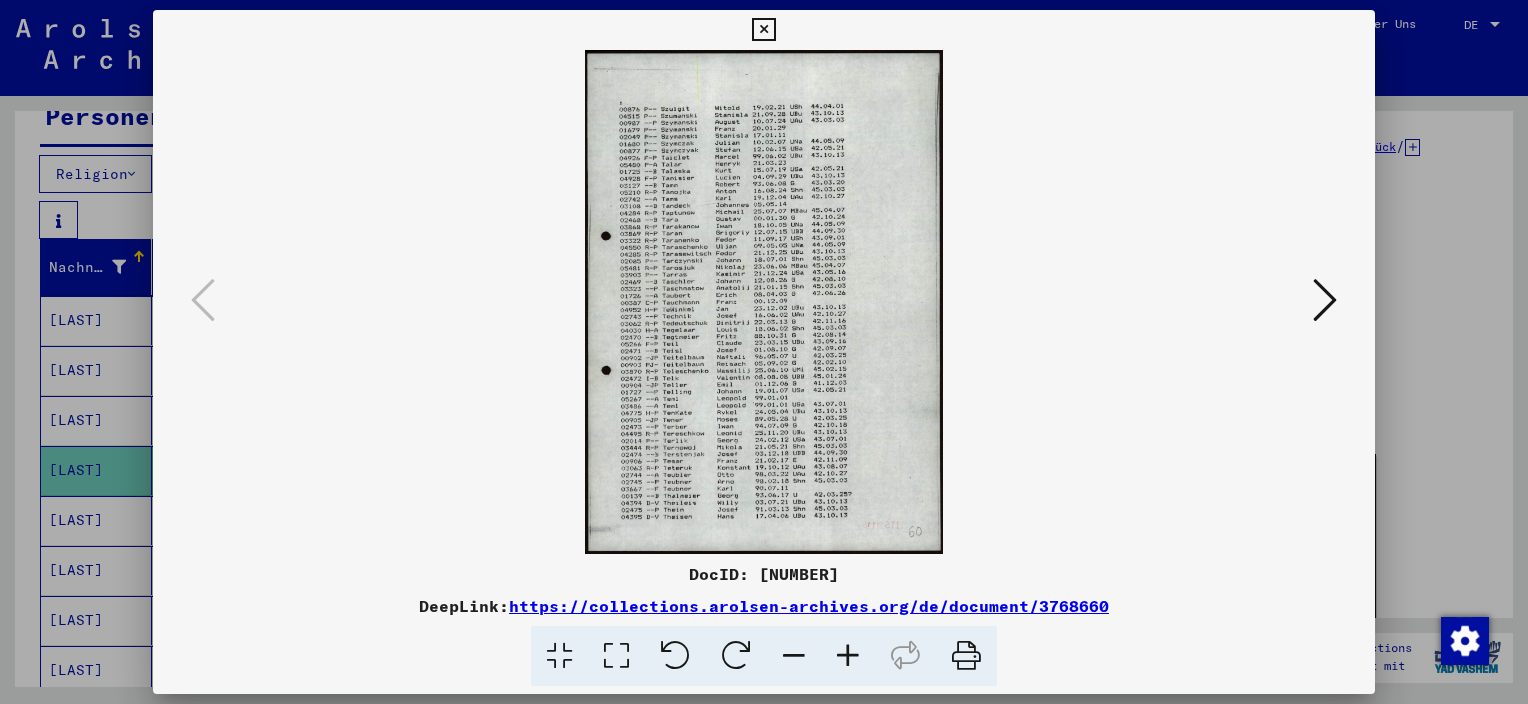 click at bounding box center [764, 352] 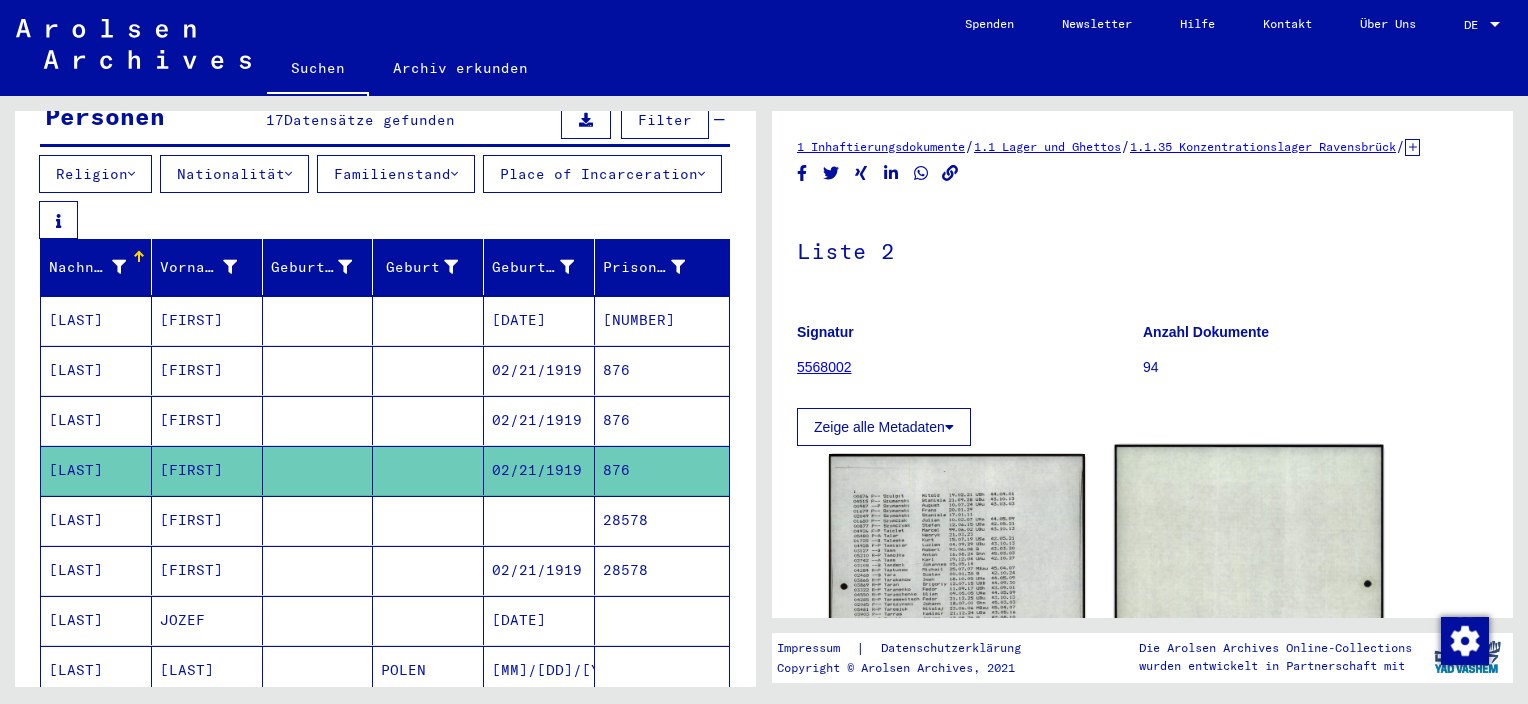 click 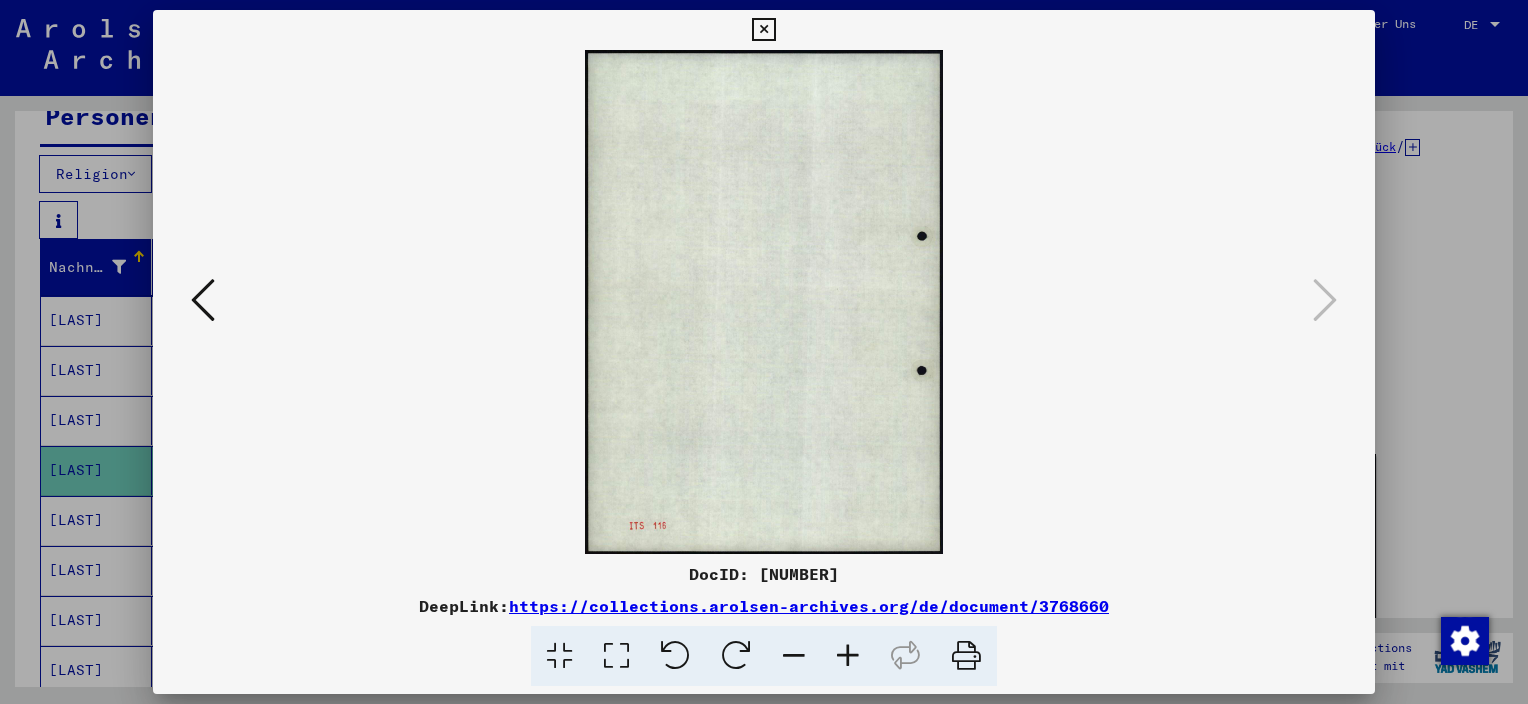 click at bounding box center [764, 352] 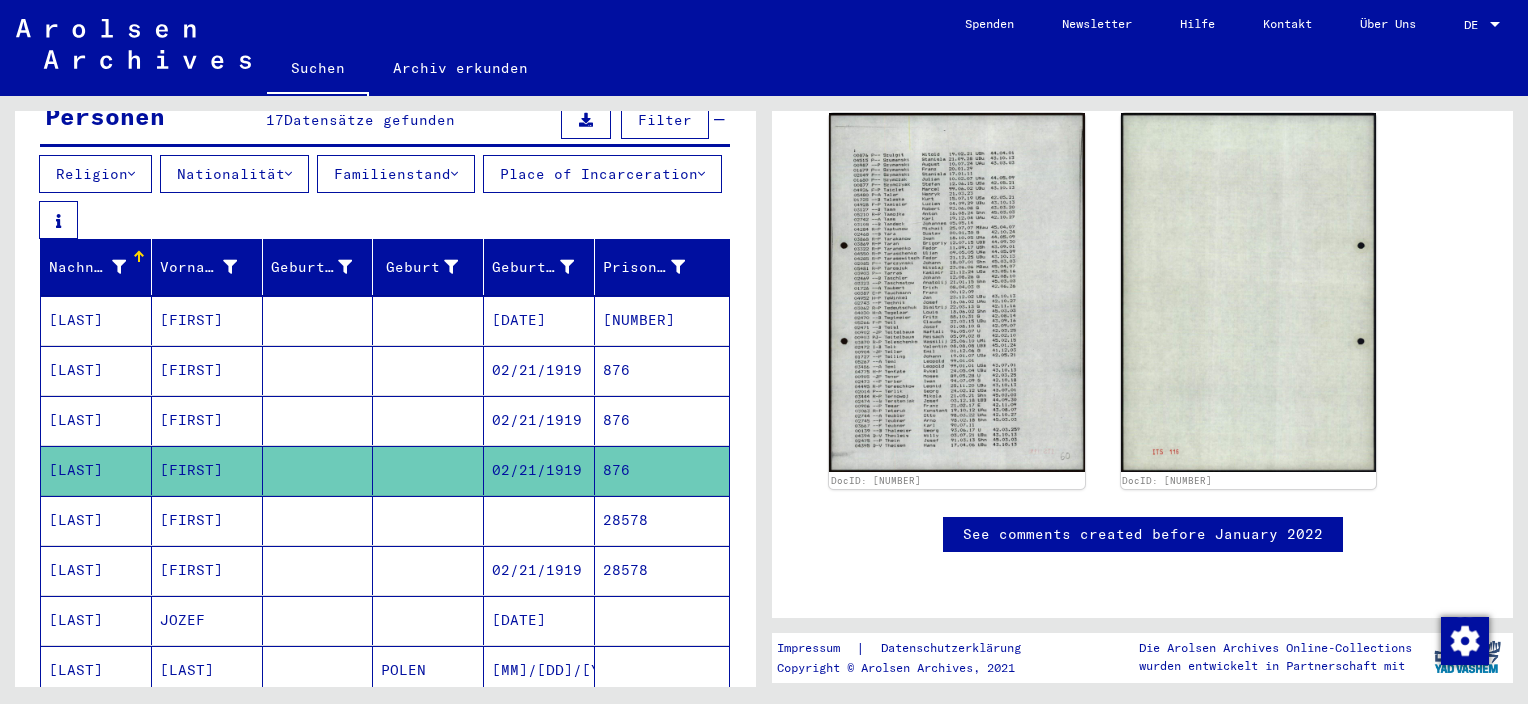 scroll, scrollTop: 293, scrollLeft: 0, axis: vertical 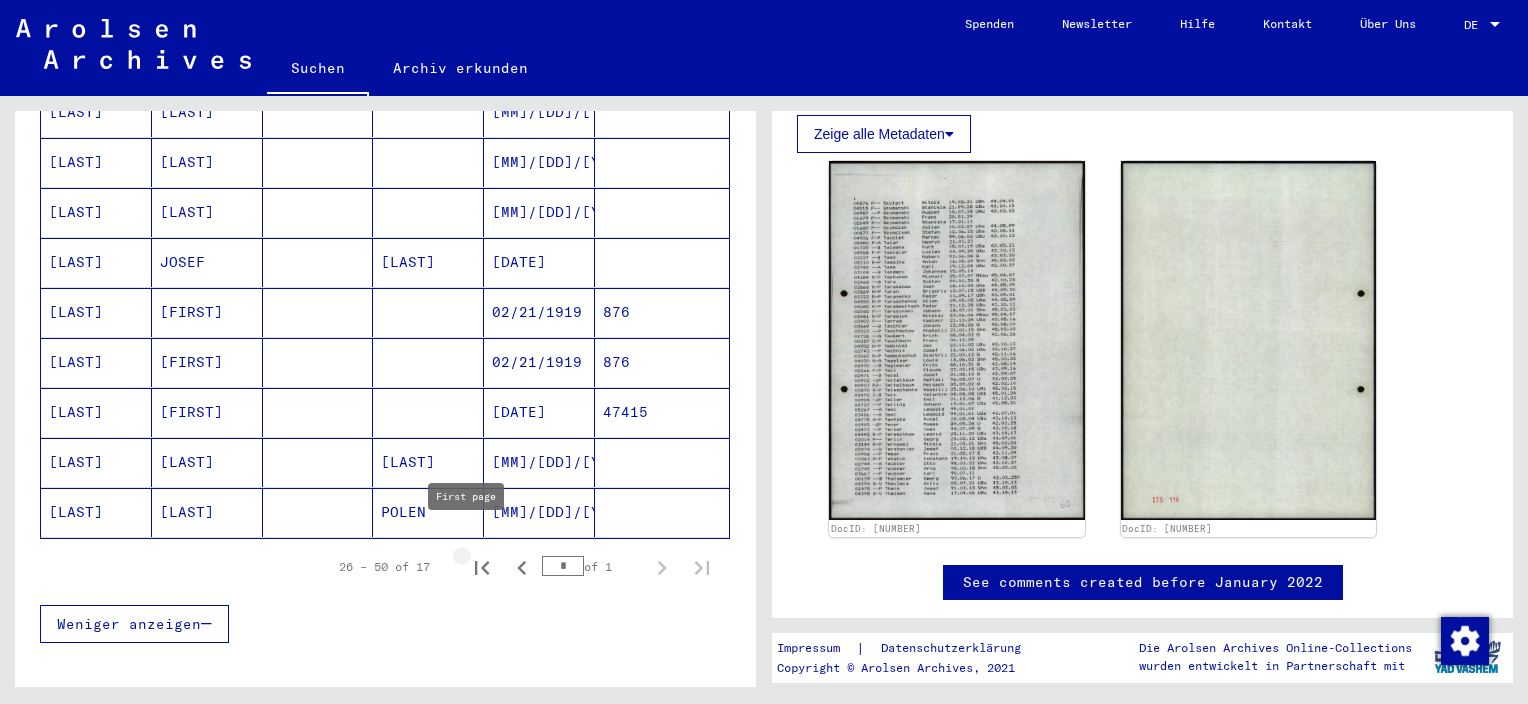 click 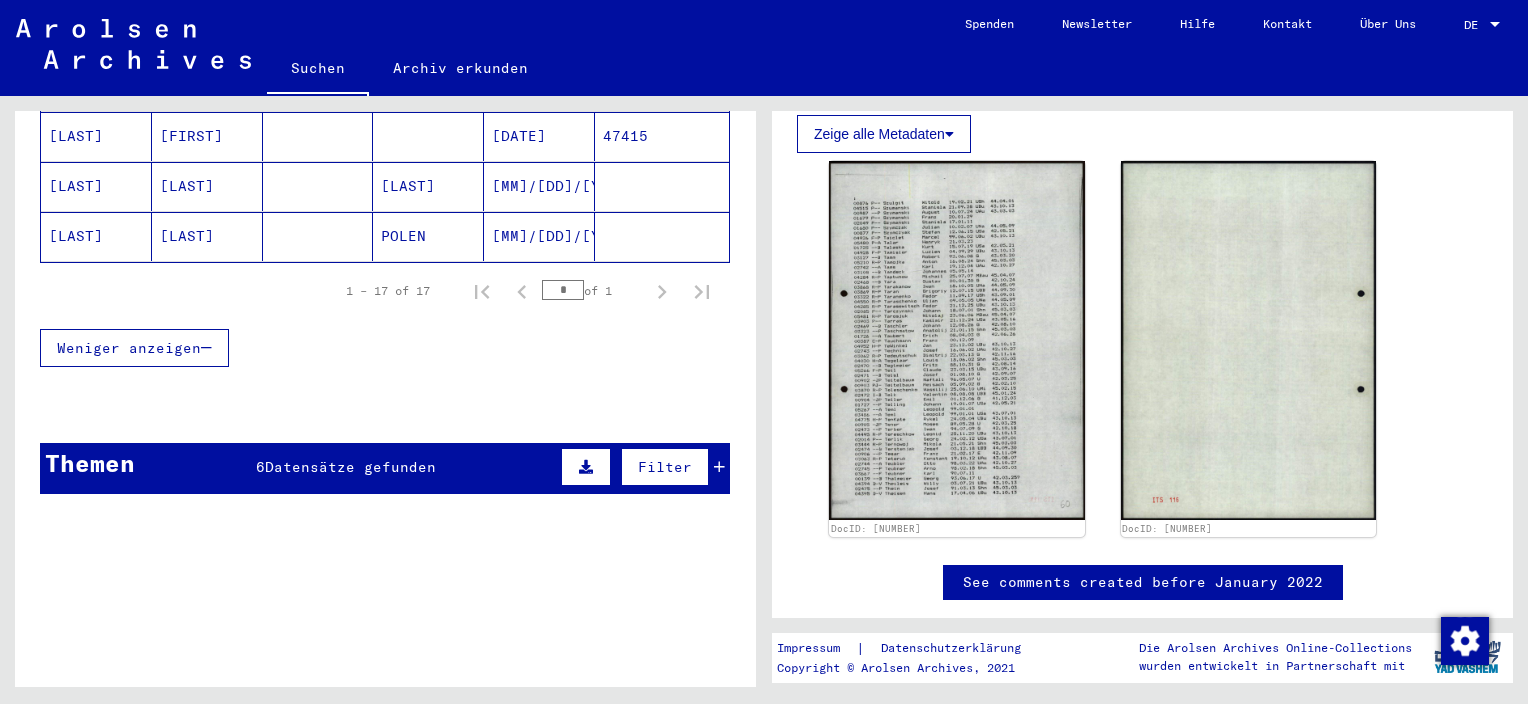 scroll, scrollTop: 1108, scrollLeft: 0, axis: vertical 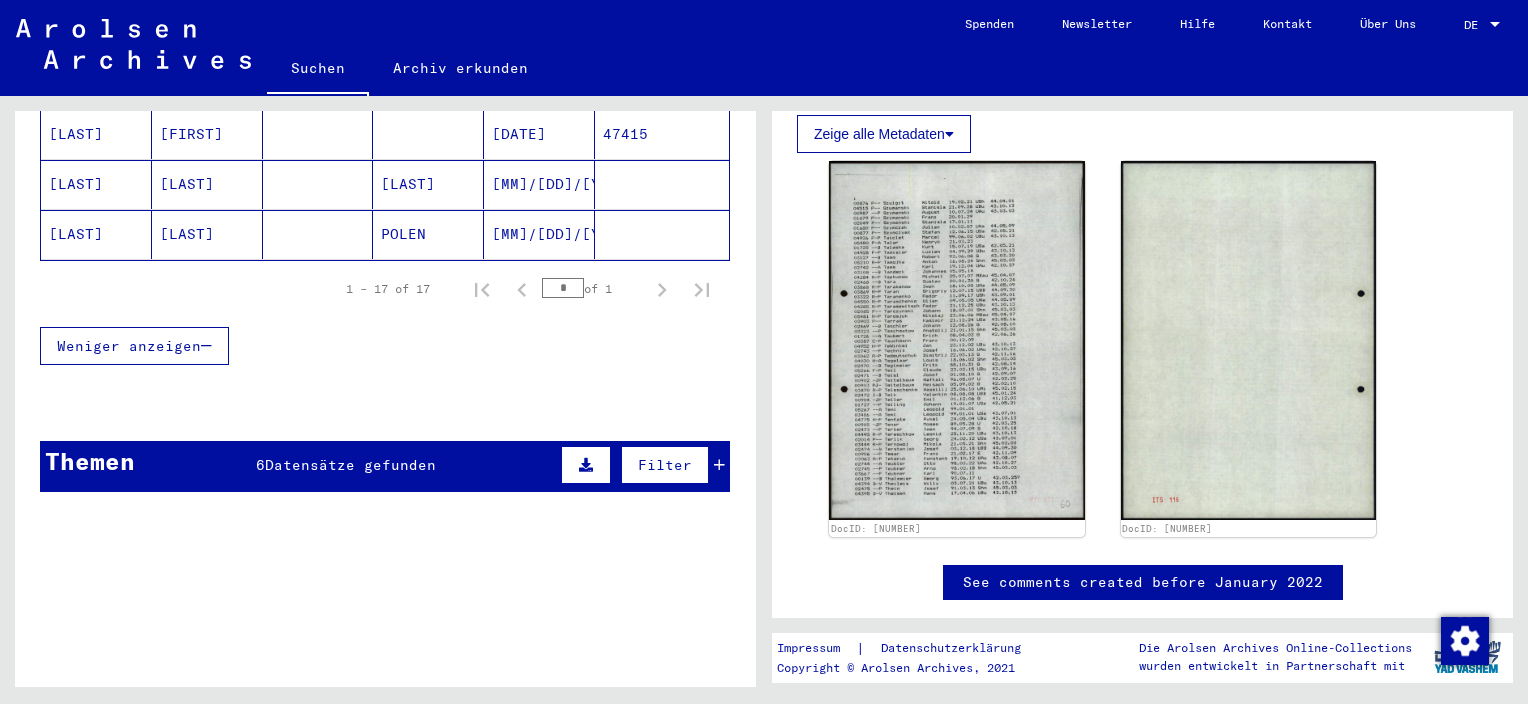 click on "Weniger anzeigen" at bounding box center [129, 346] 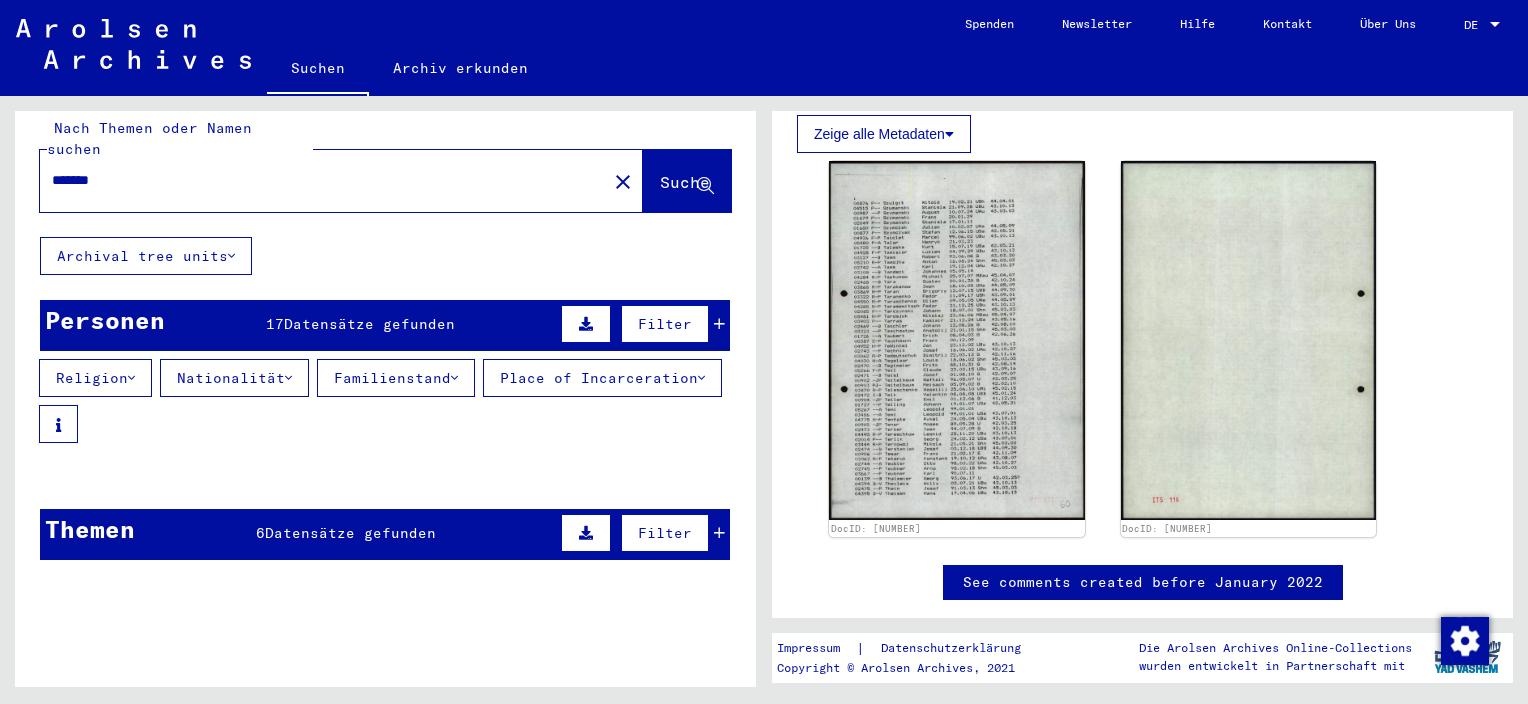 scroll, scrollTop: 0, scrollLeft: 0, axis: both 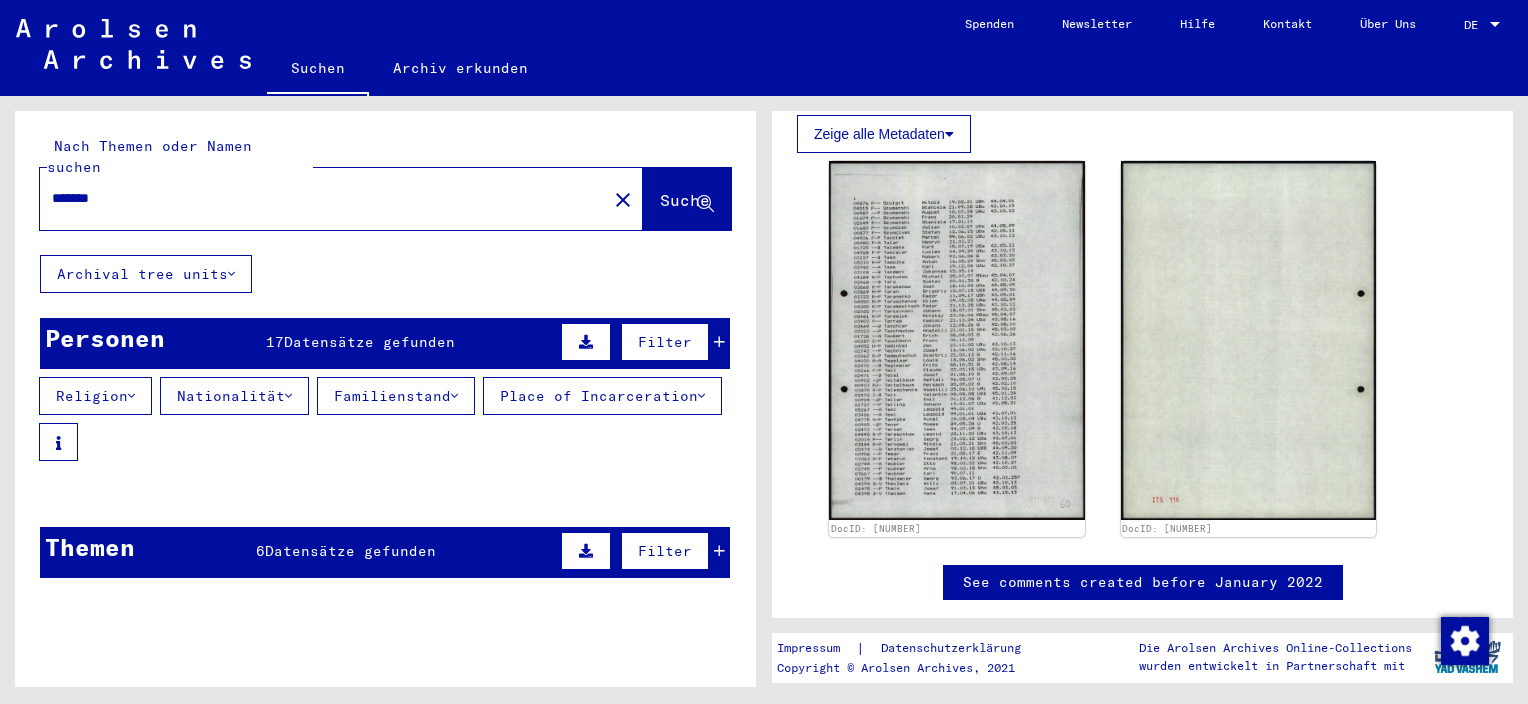 click on "*******" 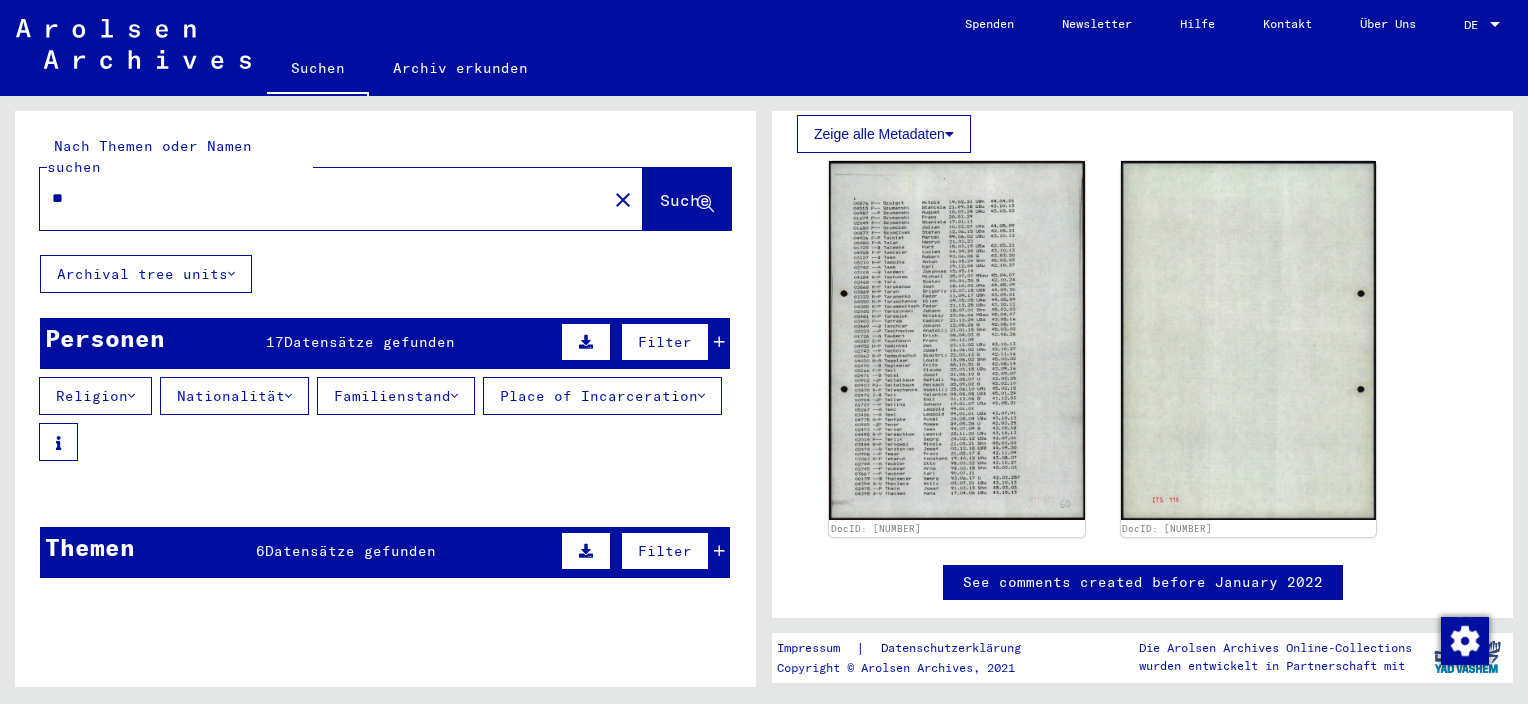type on "*" 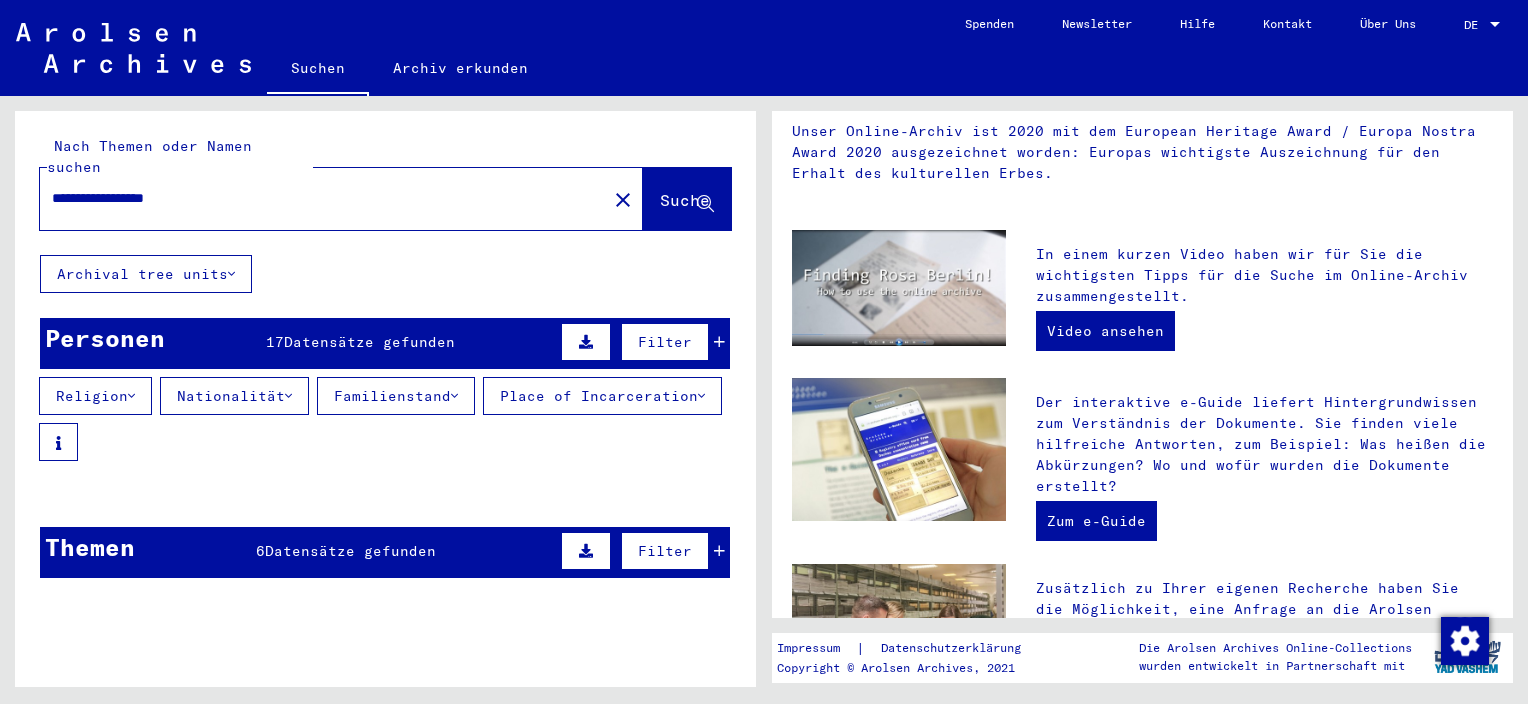 scroll, scrollTop: 0, scrollLeft: 0, axis: both 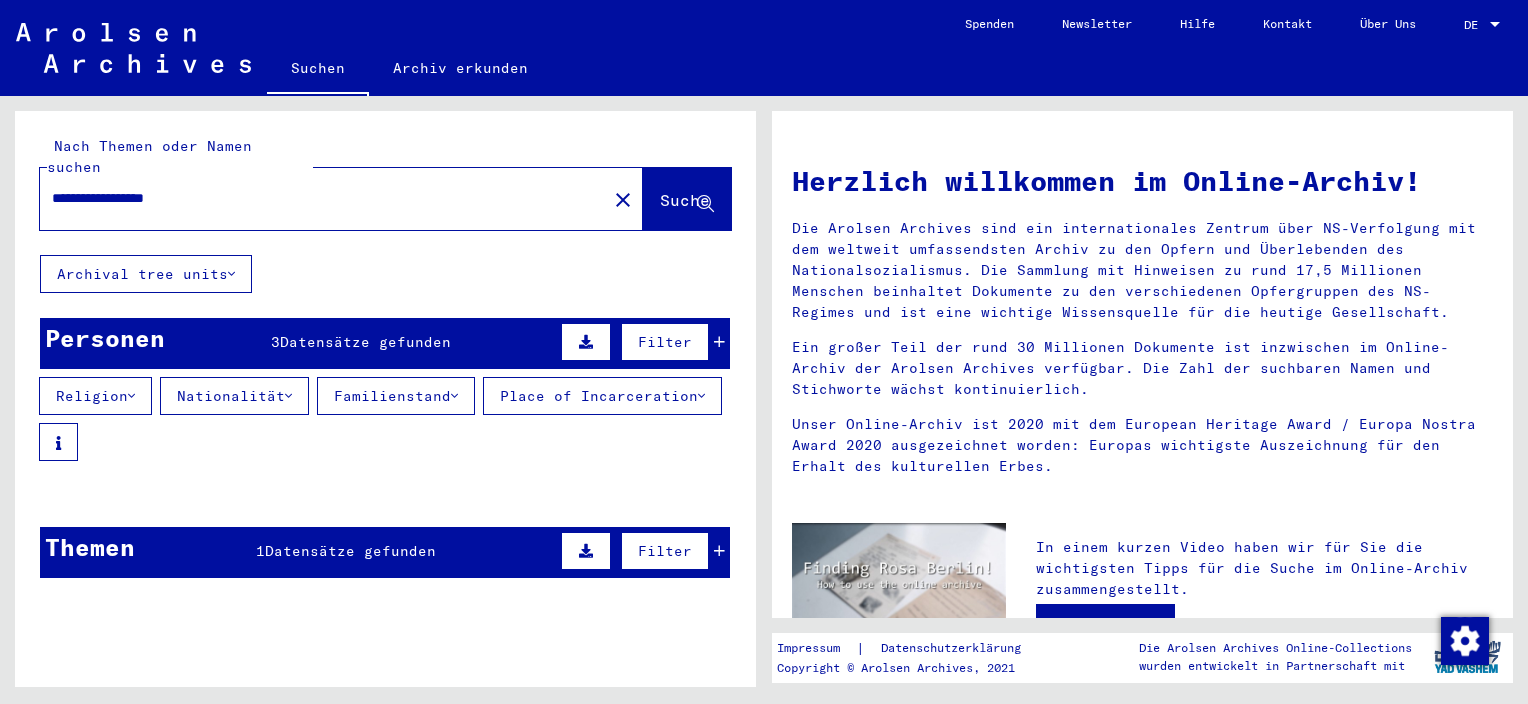 click on "**********" at bounding box center (317, 198) 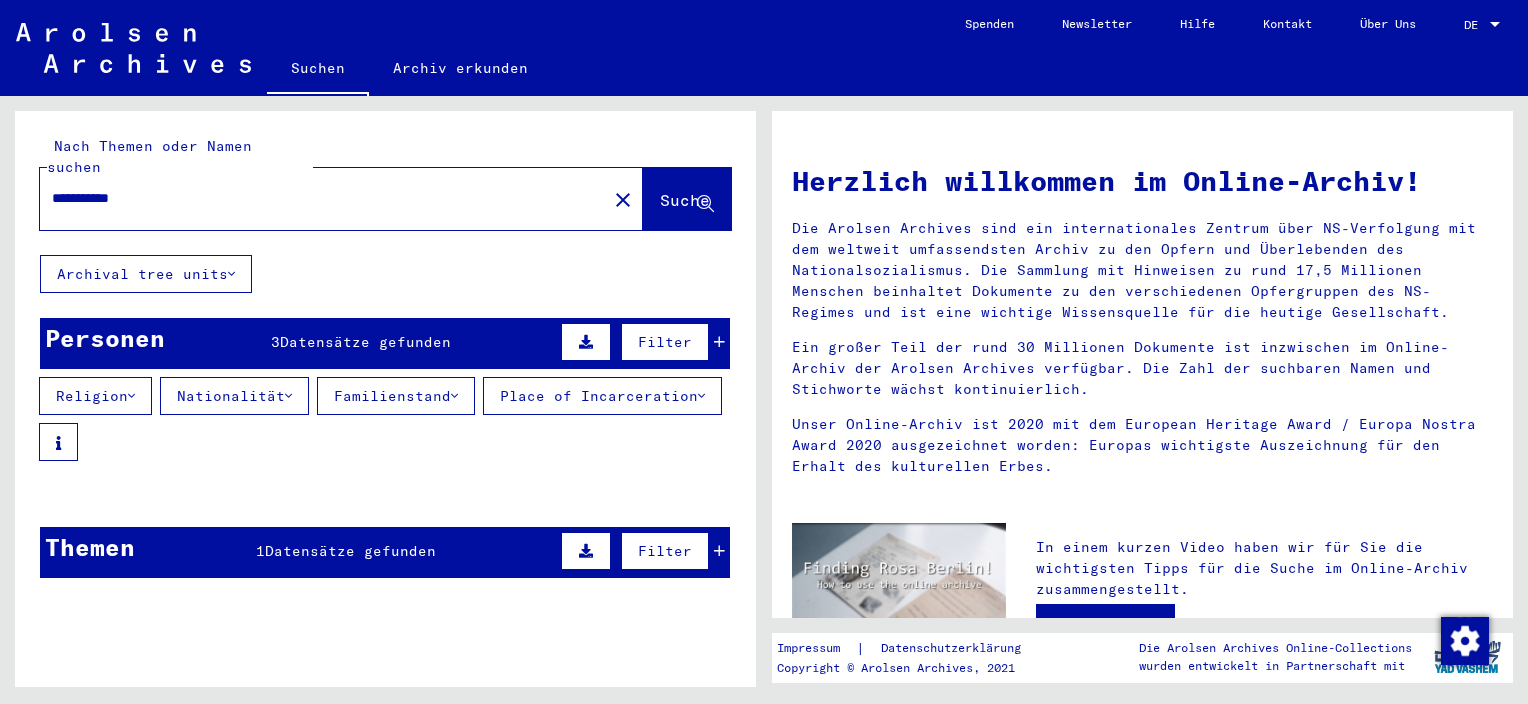 type on "**********" 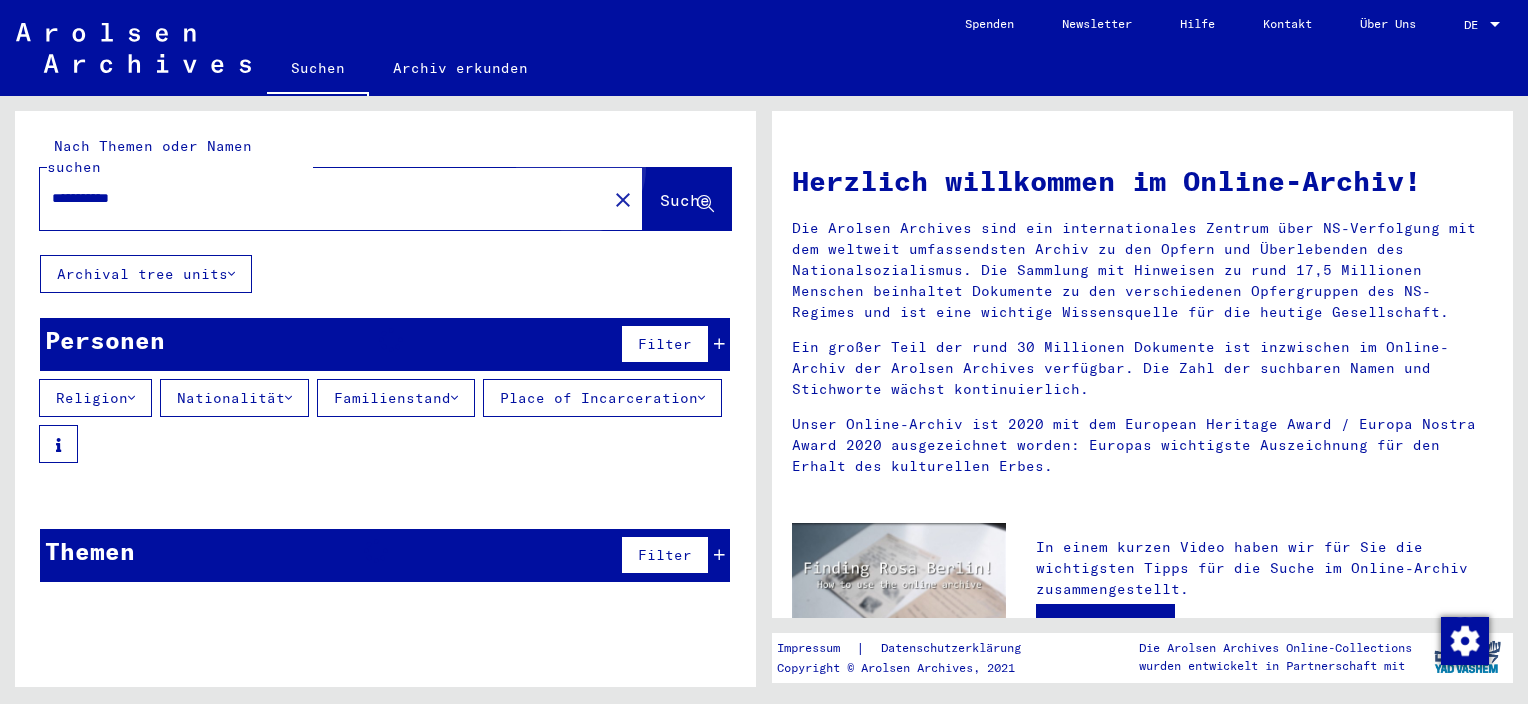 click on "Suche" 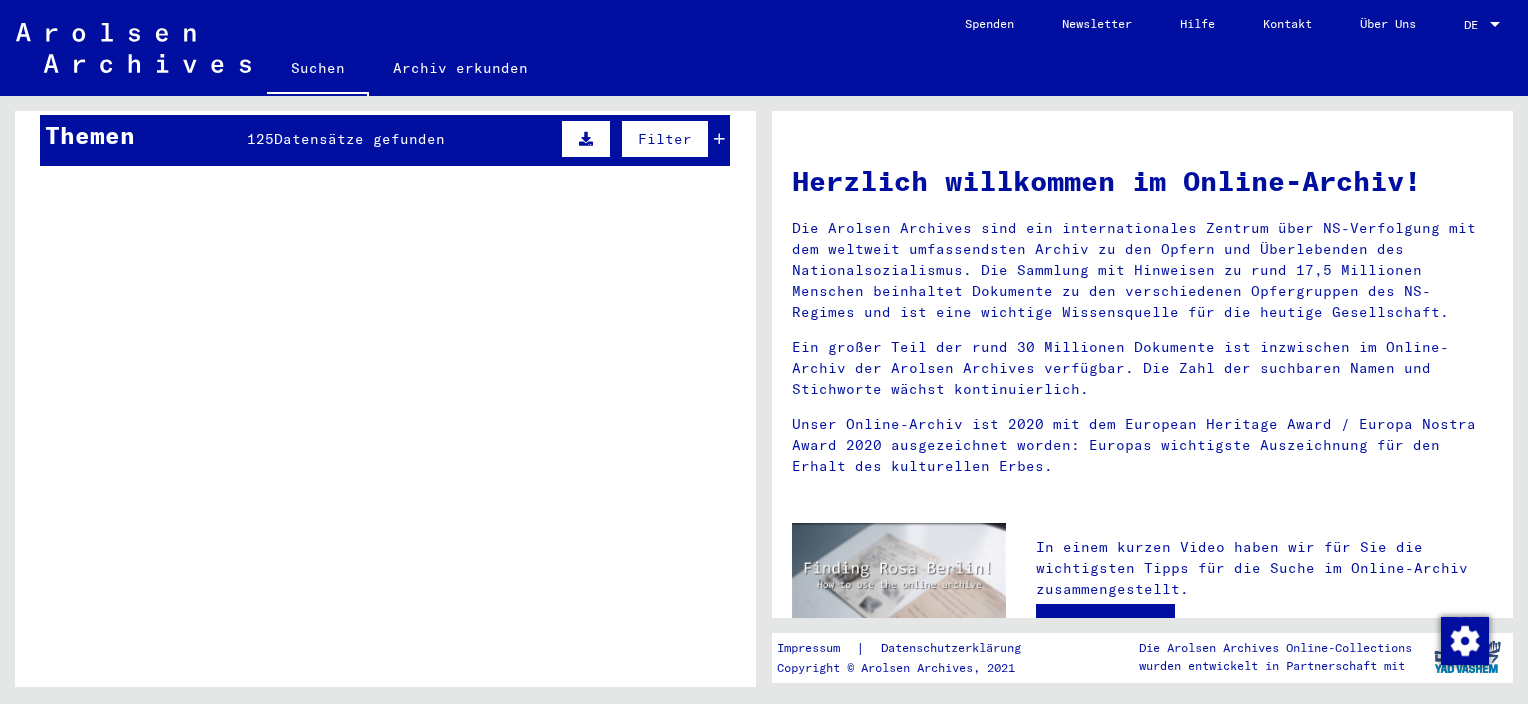 scroll, scrollTop: 0, scrollLeft: 0, axis: both 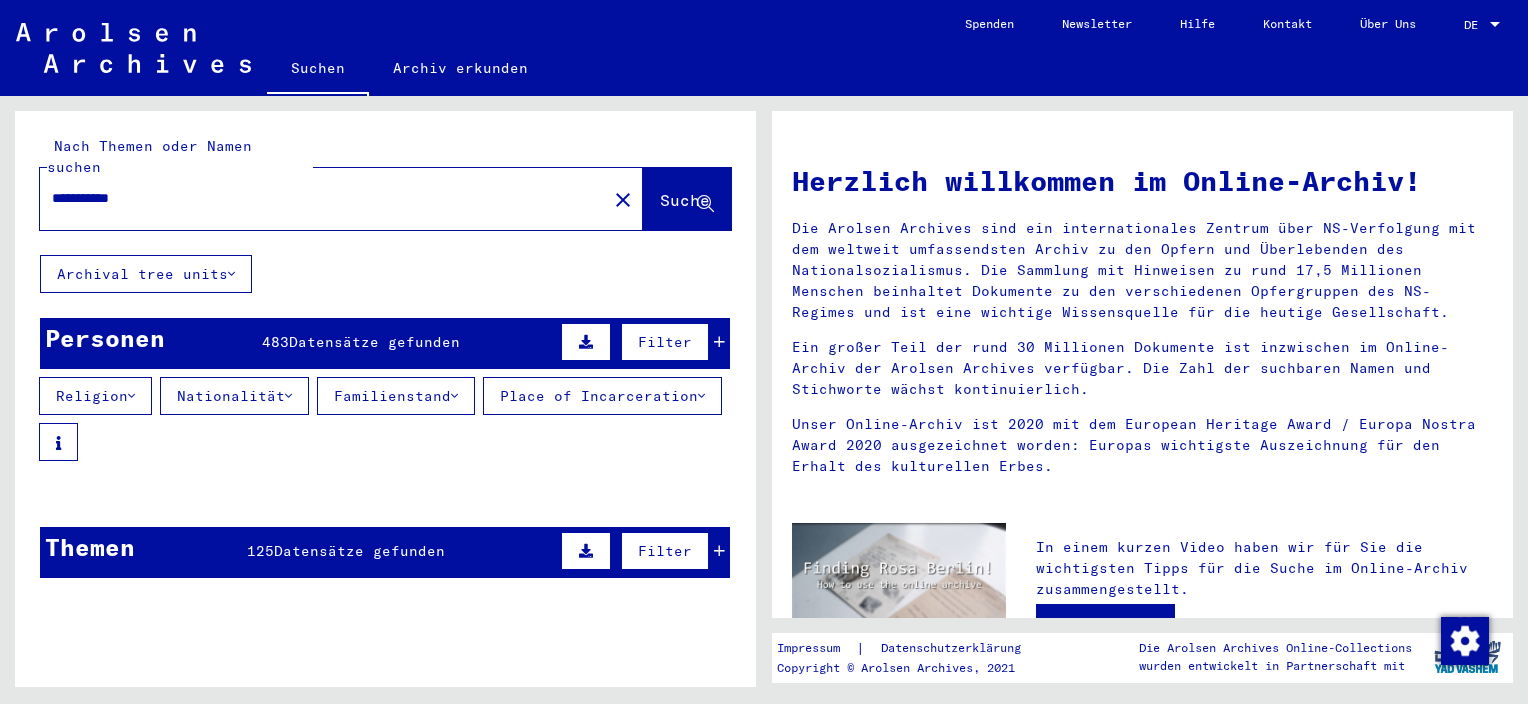 click on "**********" 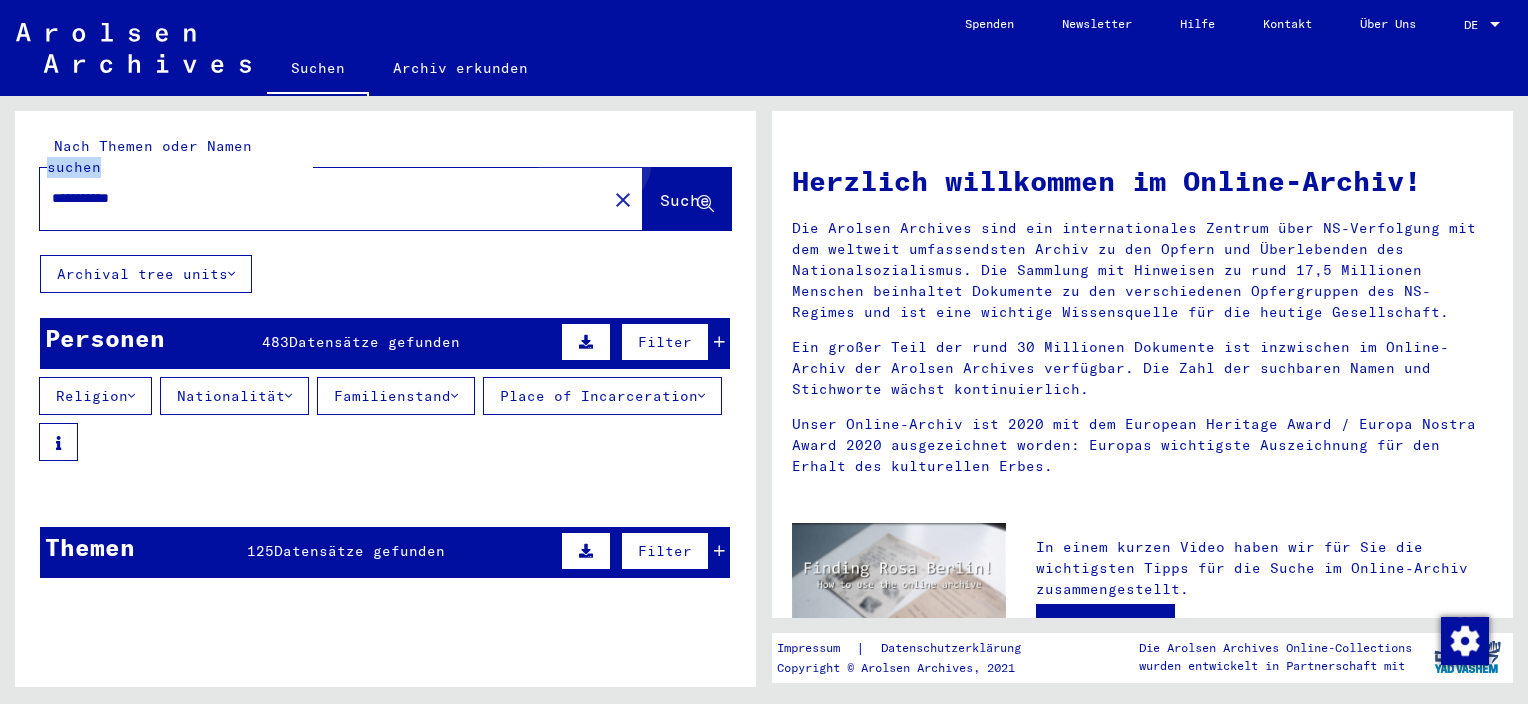 click on "Suche" 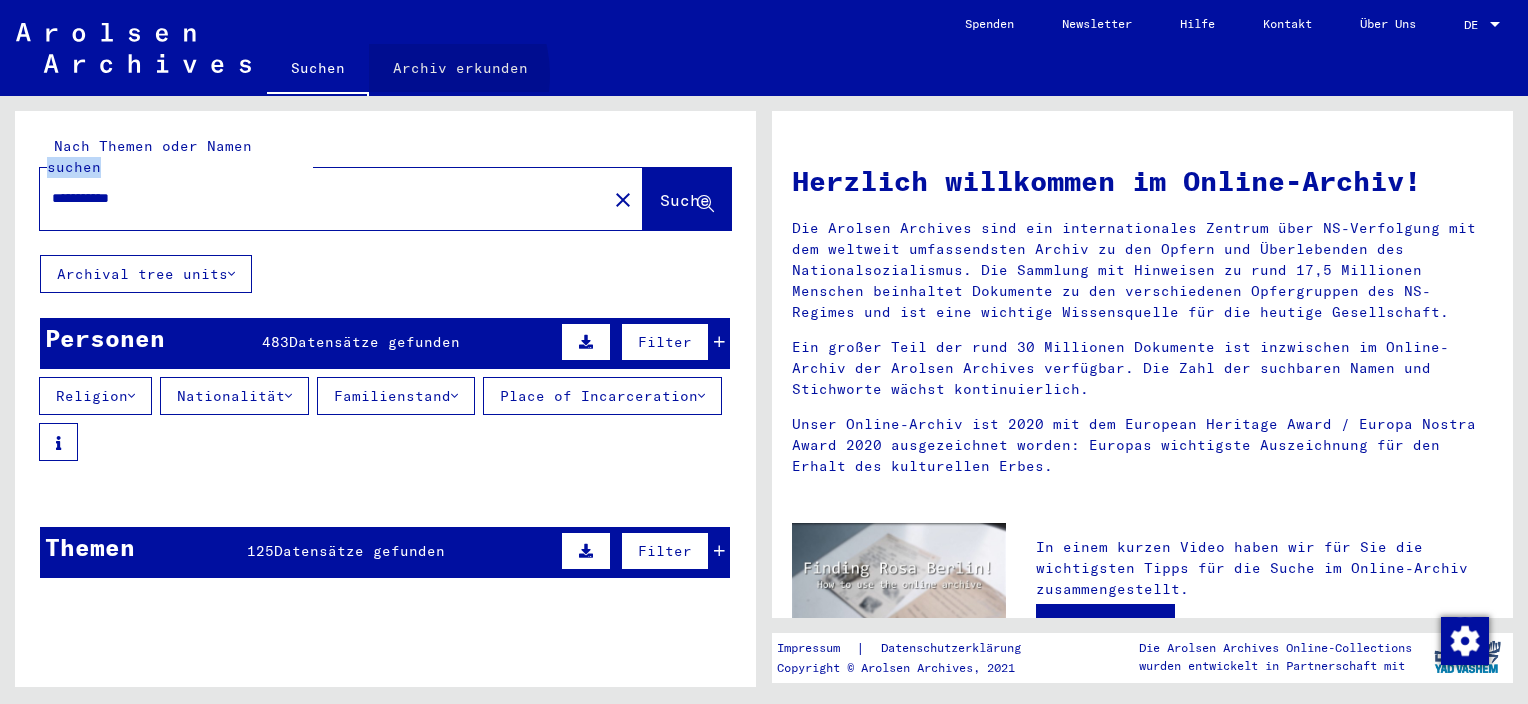 click on "Archiv erkunden" 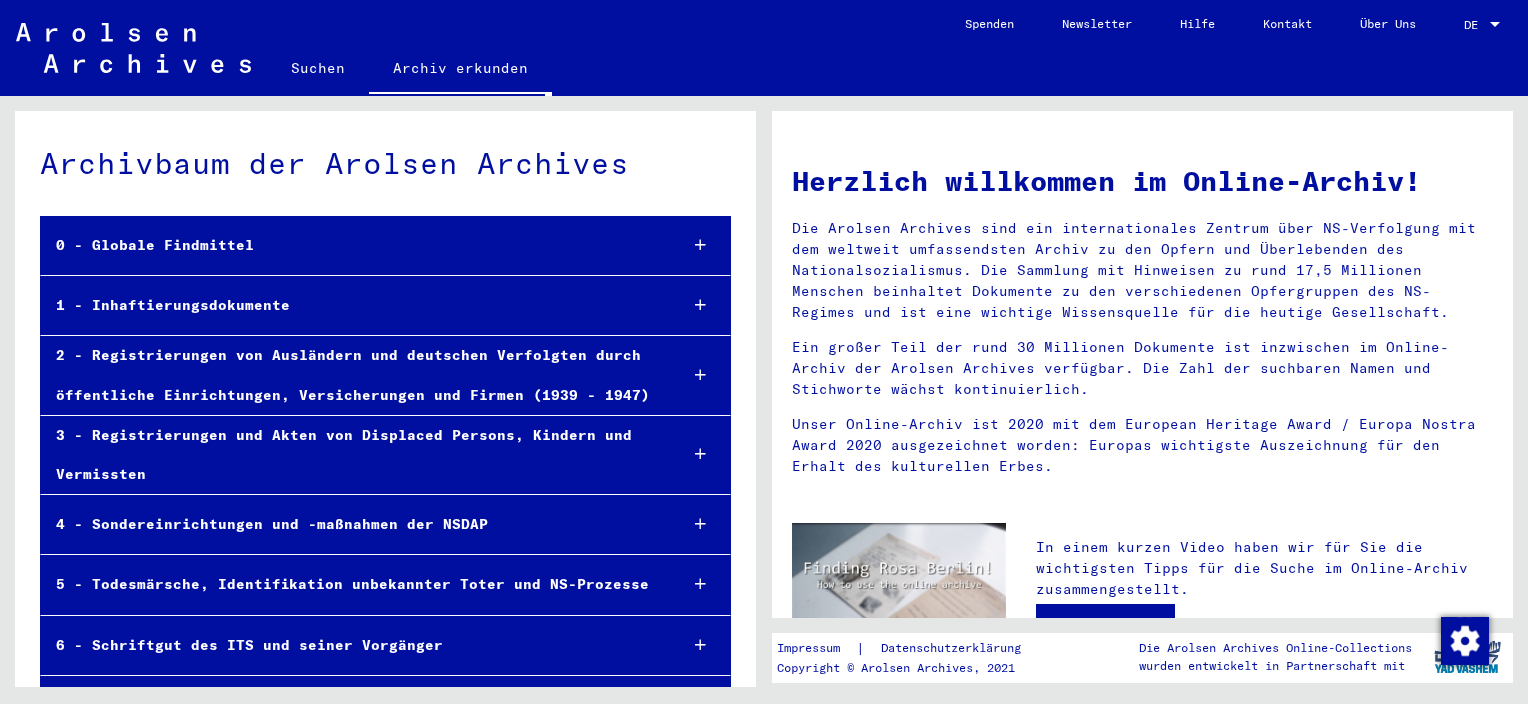 click 